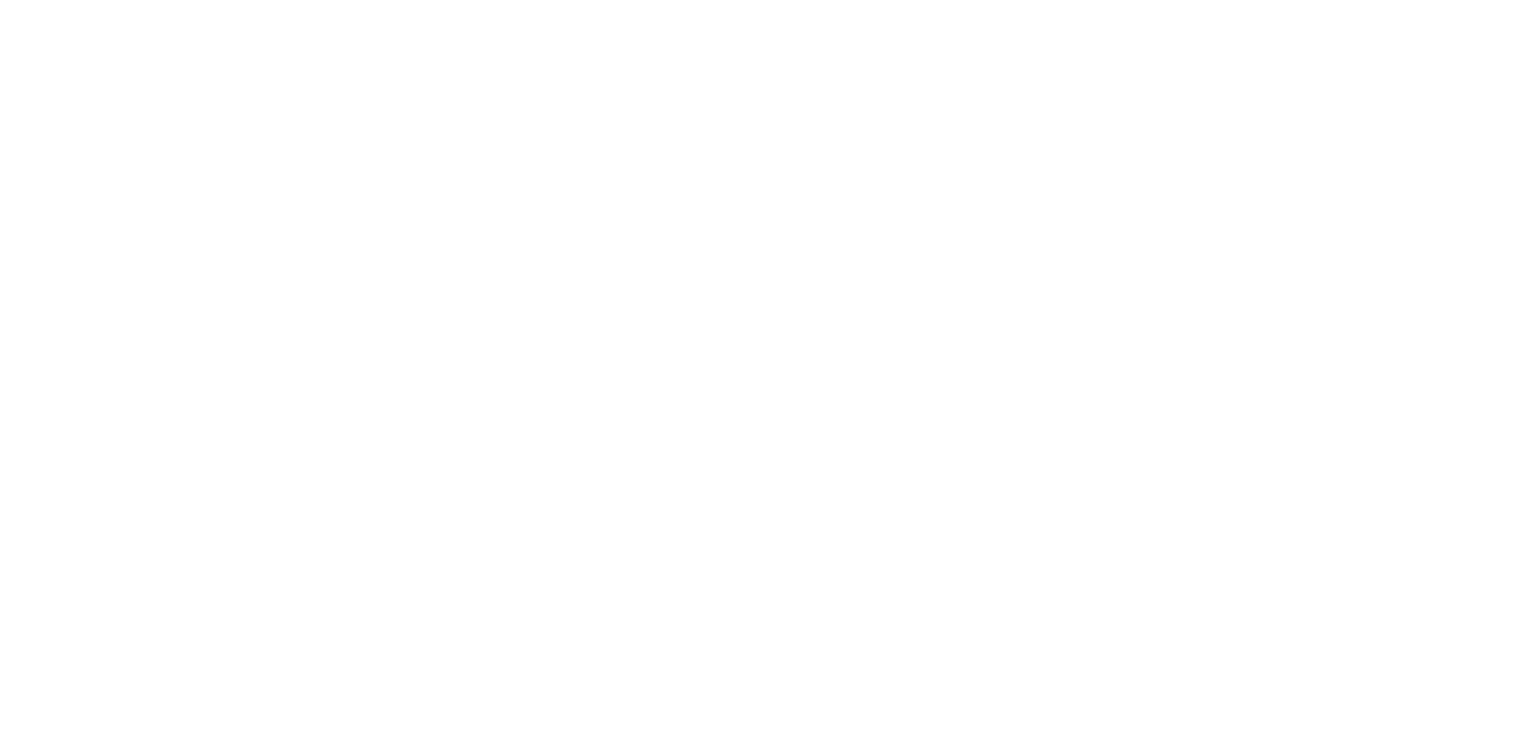 scroll, scrollTop: 0, scrollLeft: 0, axis: both 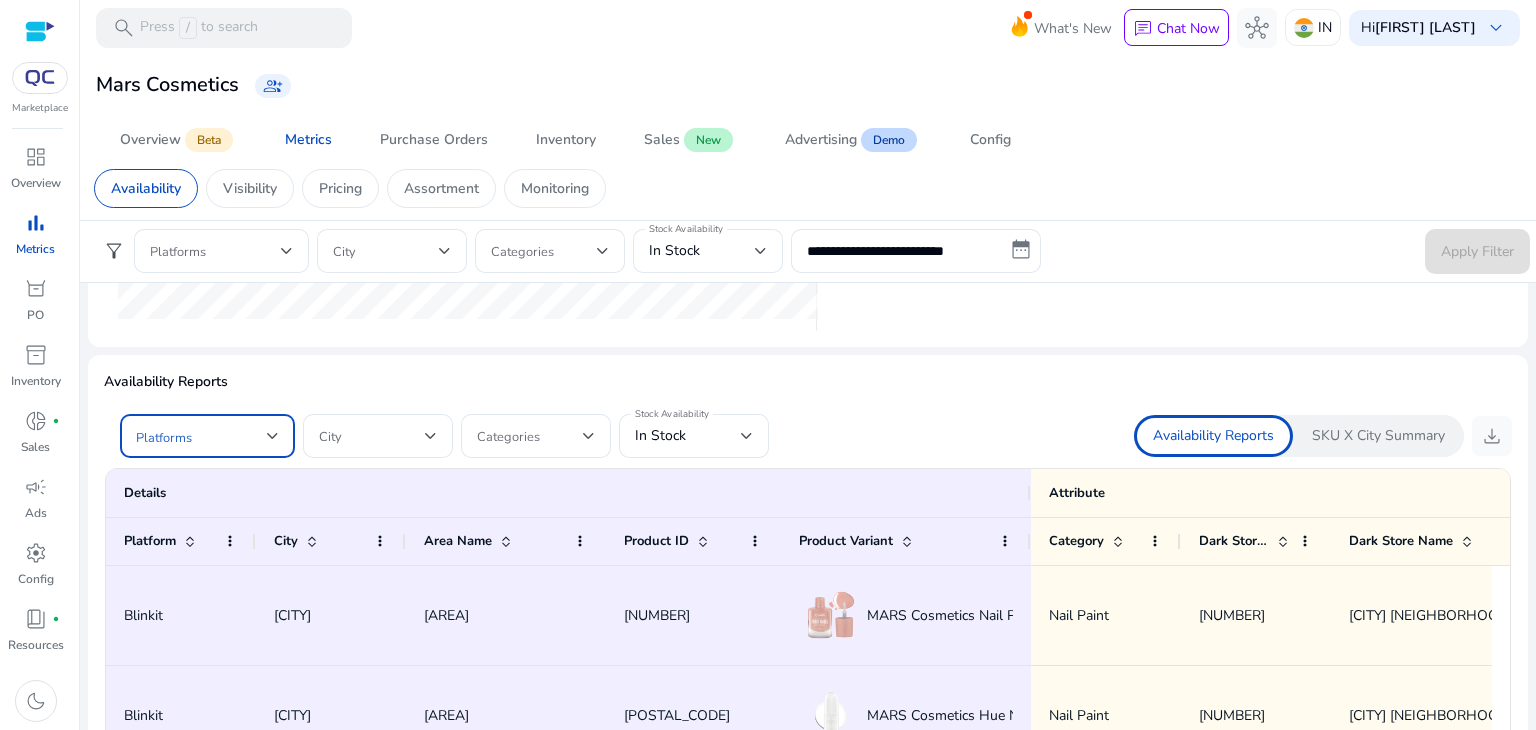click at bounding box center [273, 436] 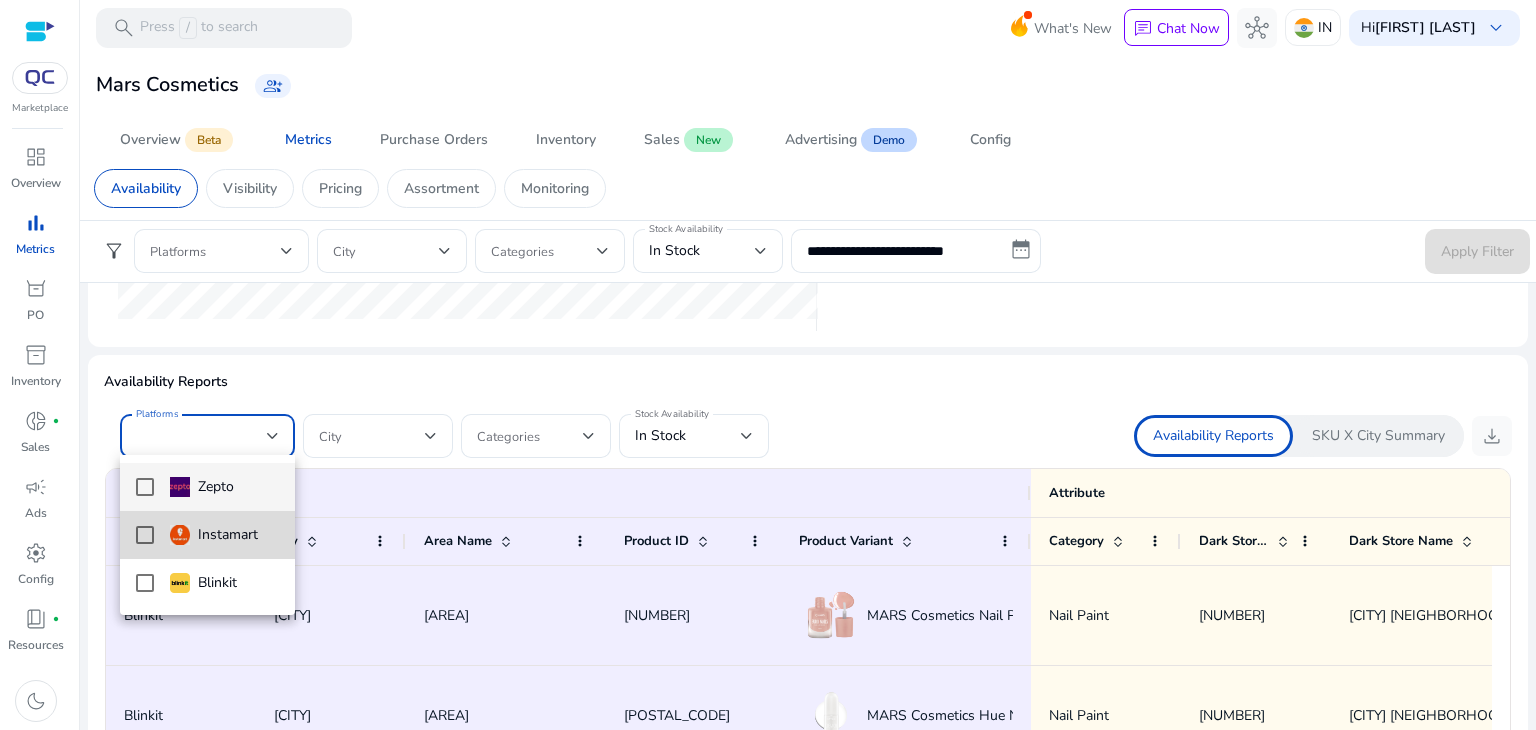 click at bounding box center (145, 535) 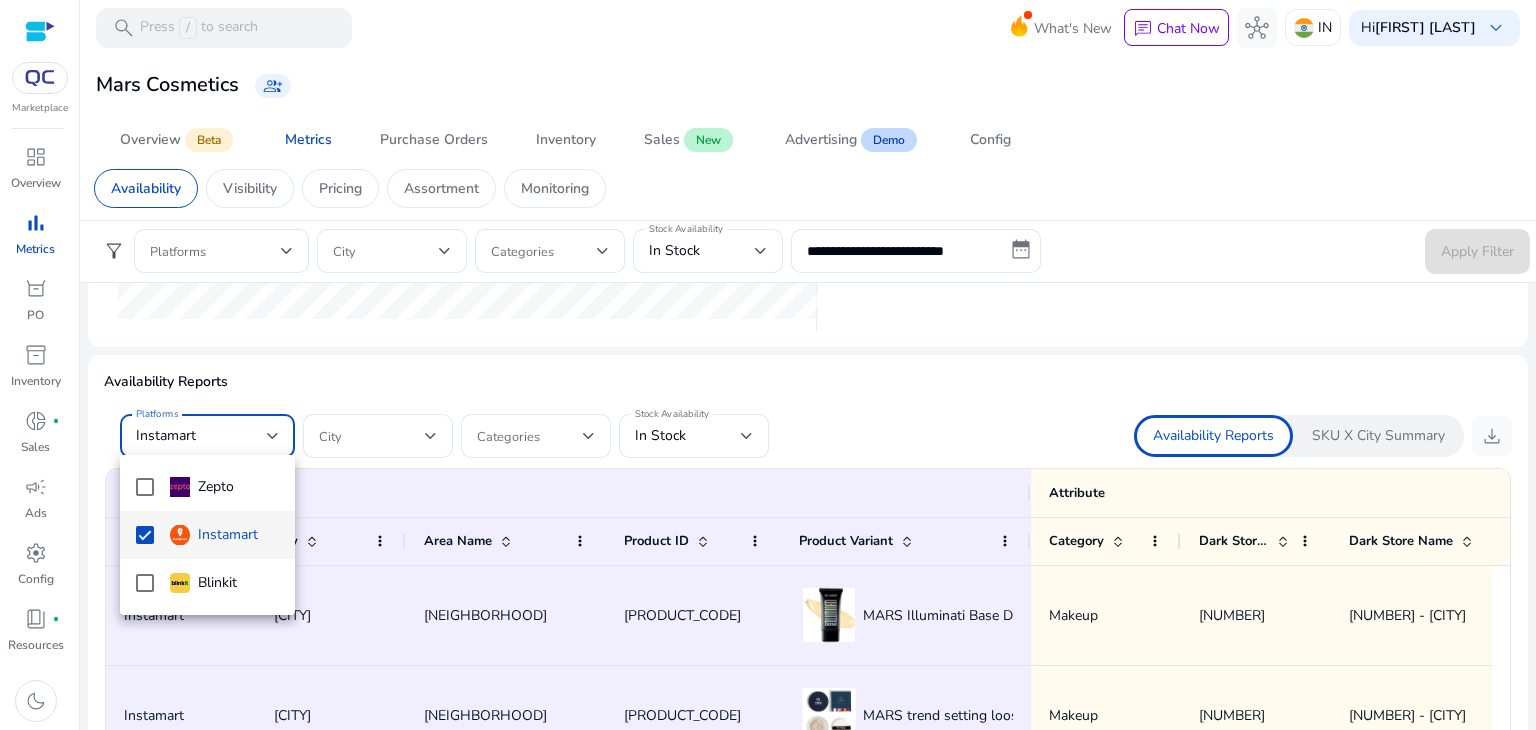 click at bounding box center [768, 365] 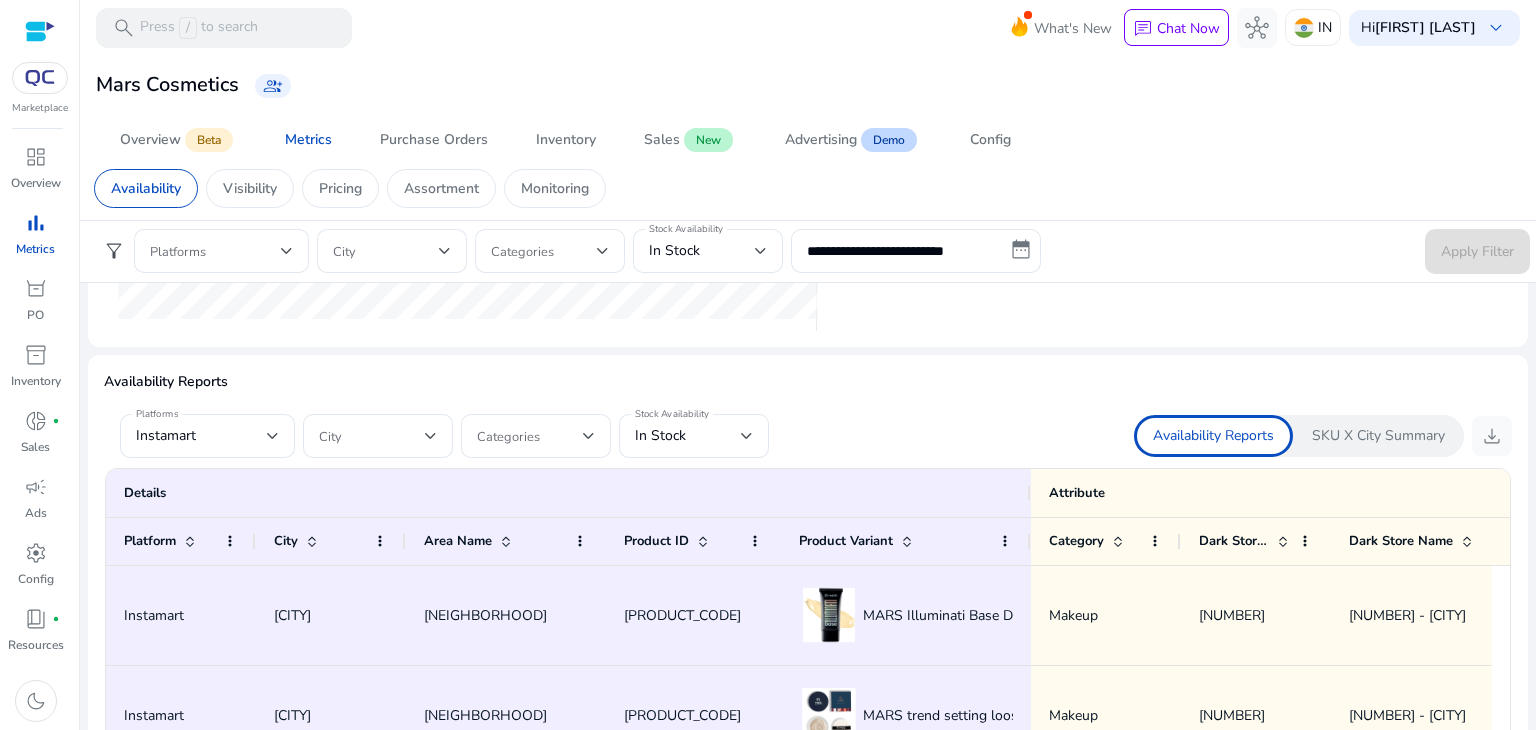 scroll, scrollTop: 1284, scrollLeft: 0, axis: vertical 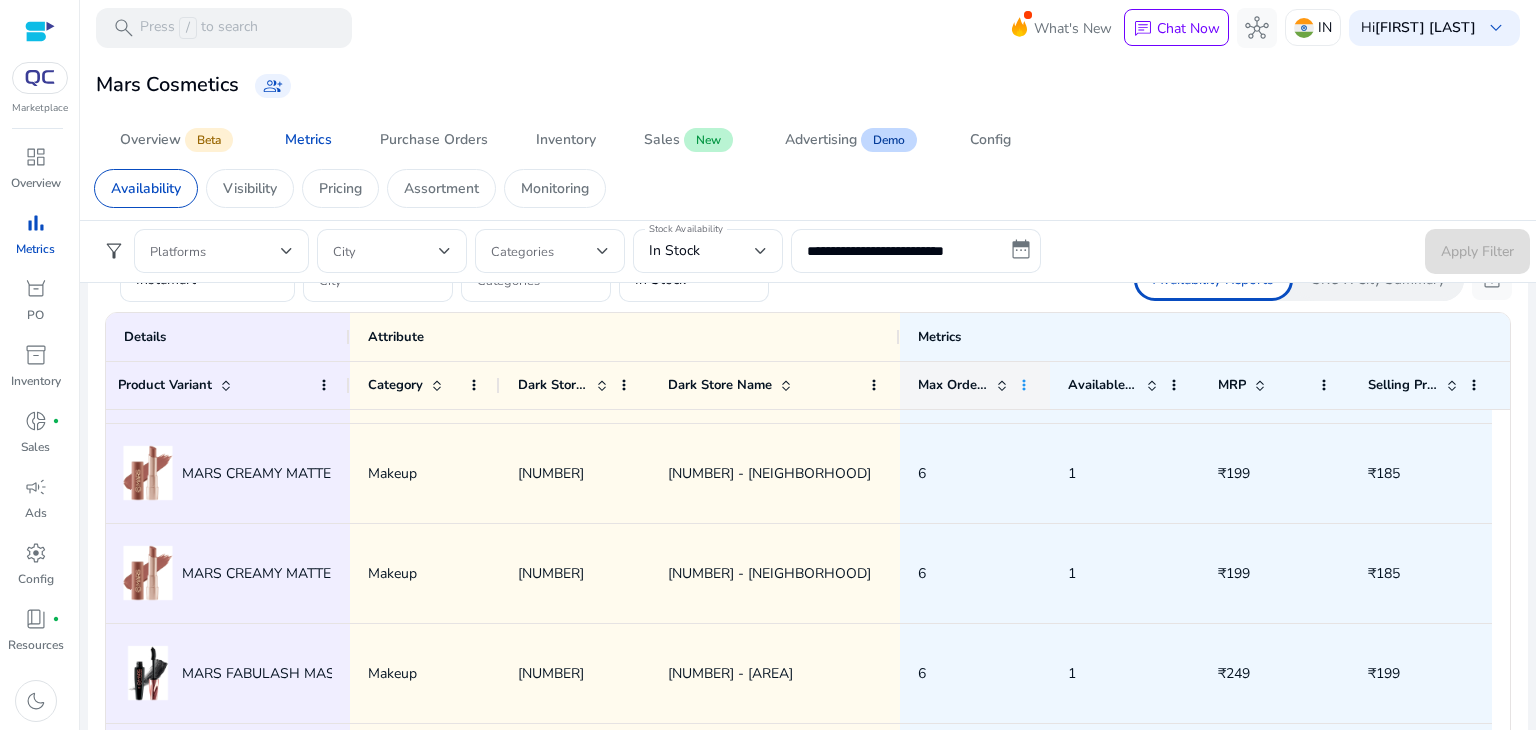 click 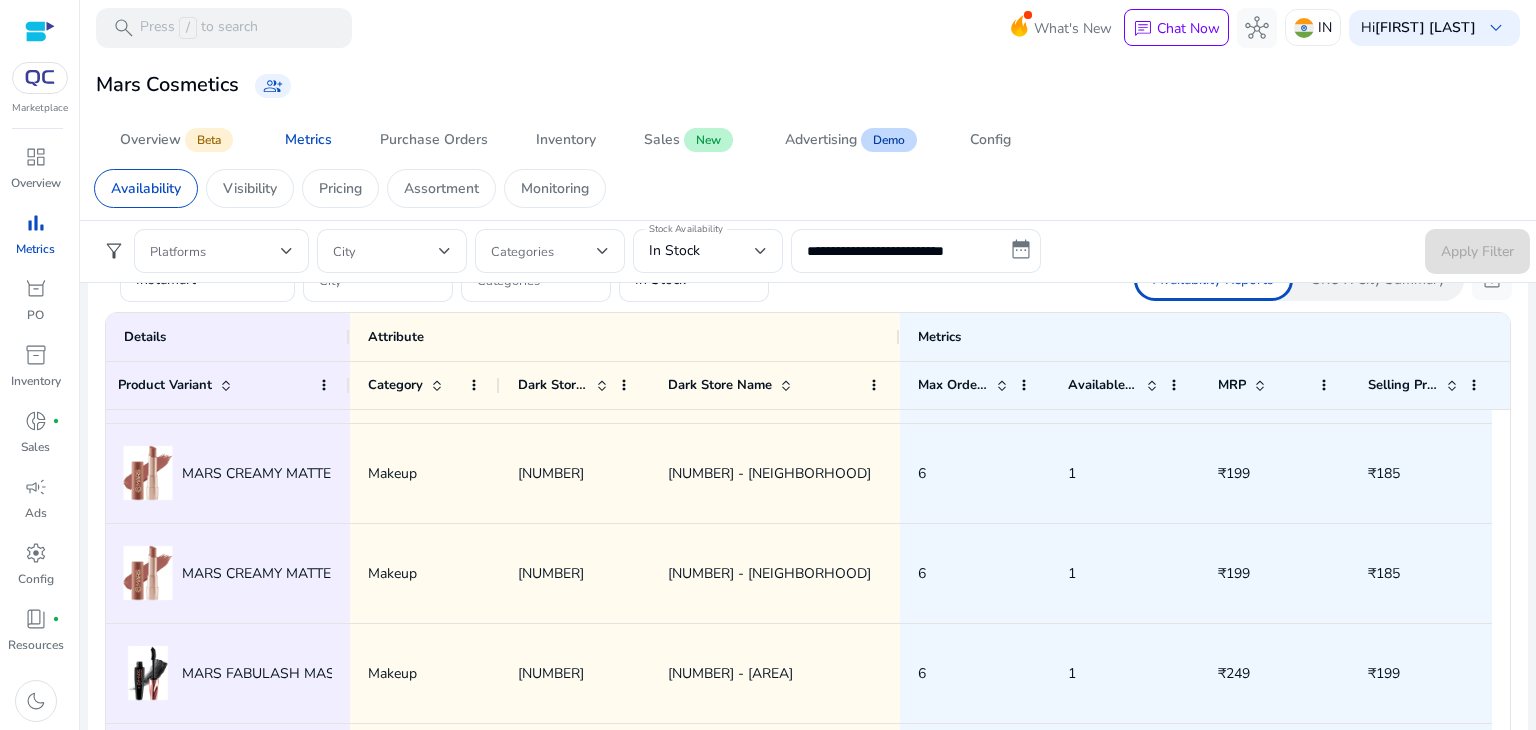click on "[NUMBER]" 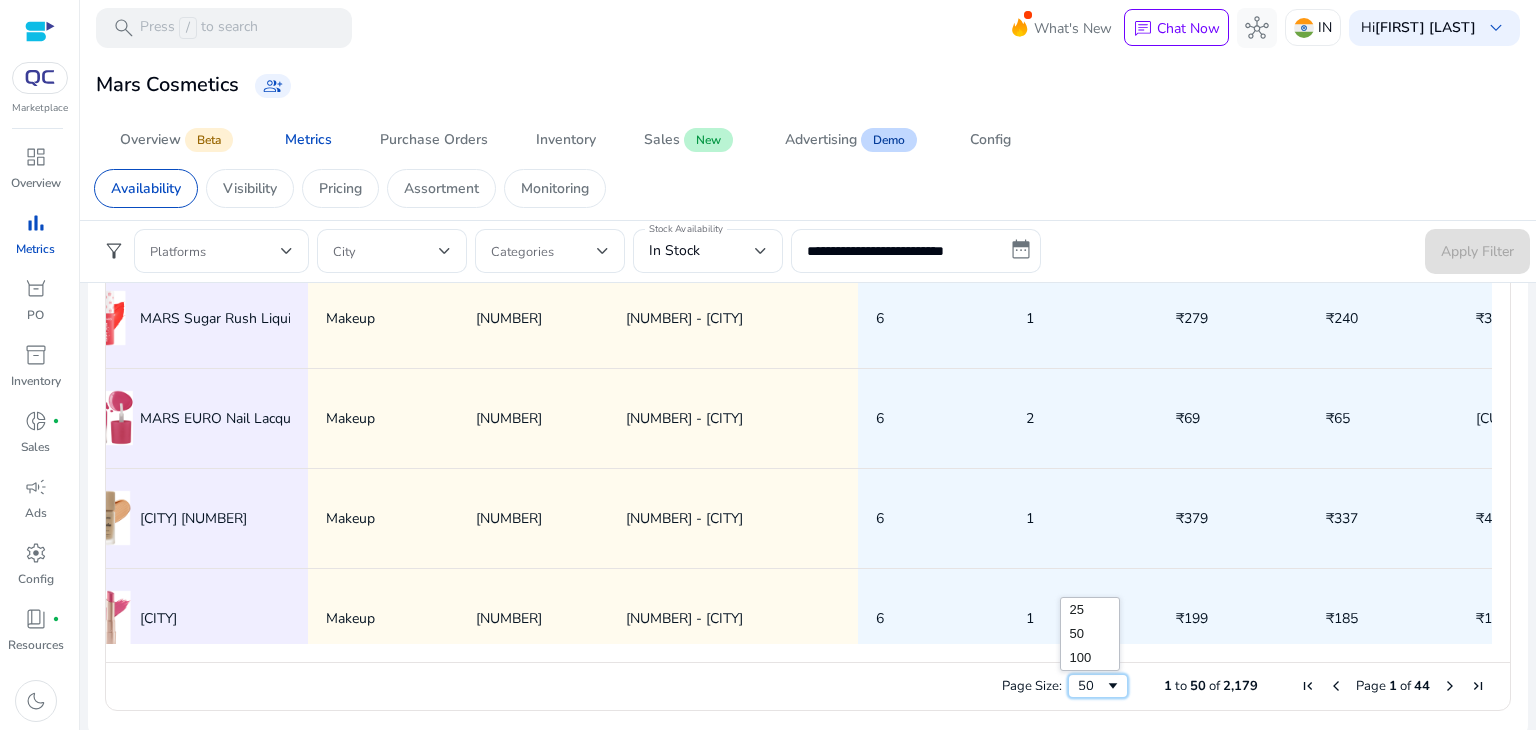 click at bounding box center (1113, 686) 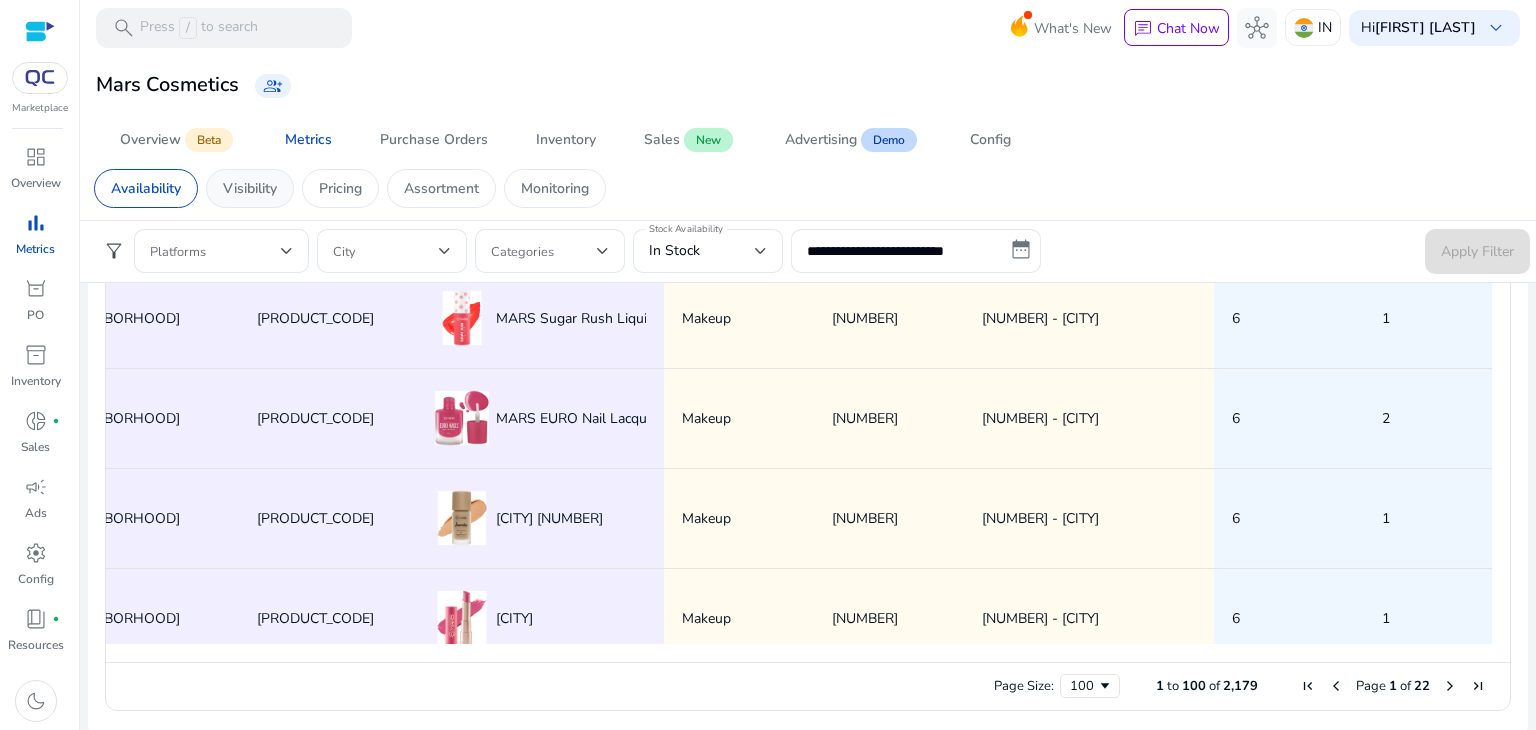click on "Visibility" 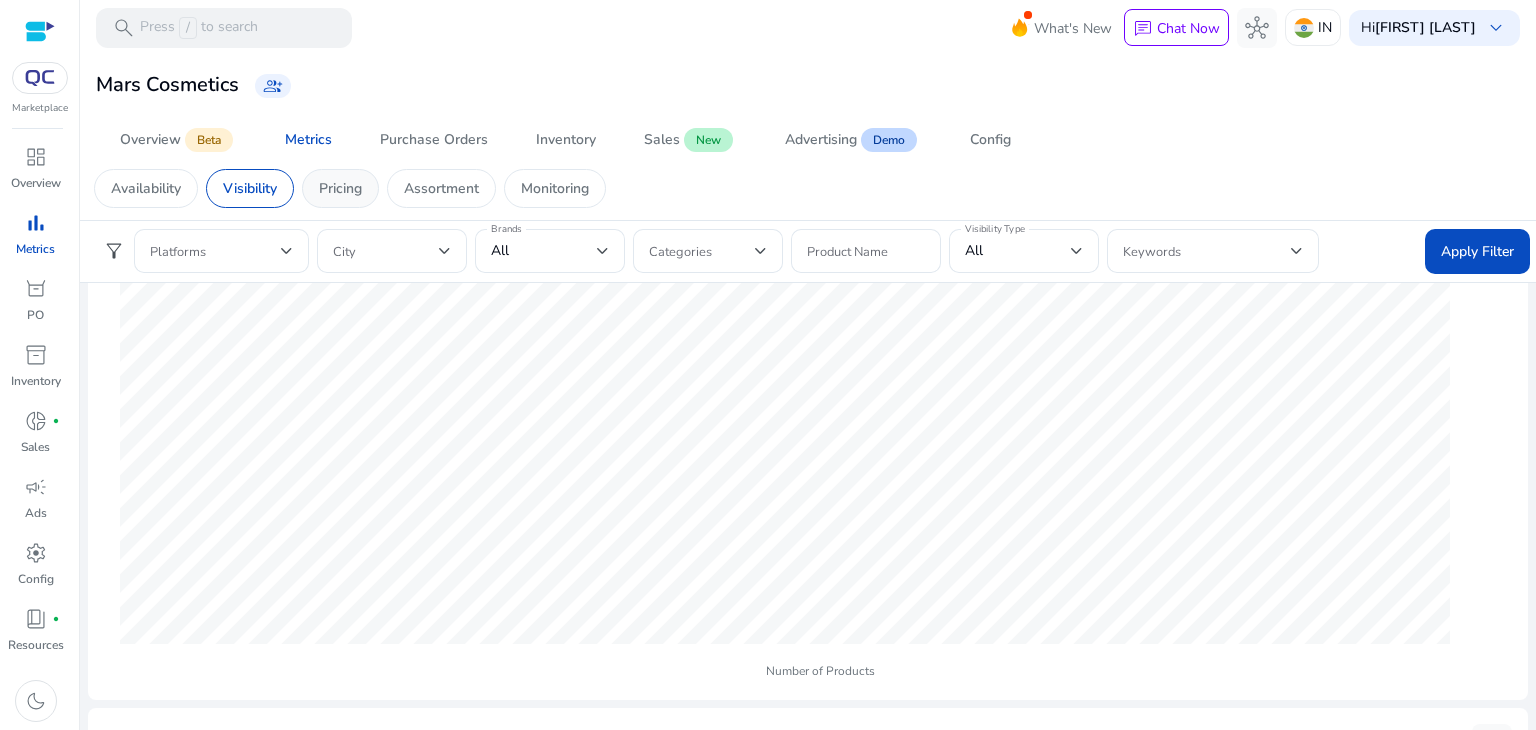 click on "Pricing" 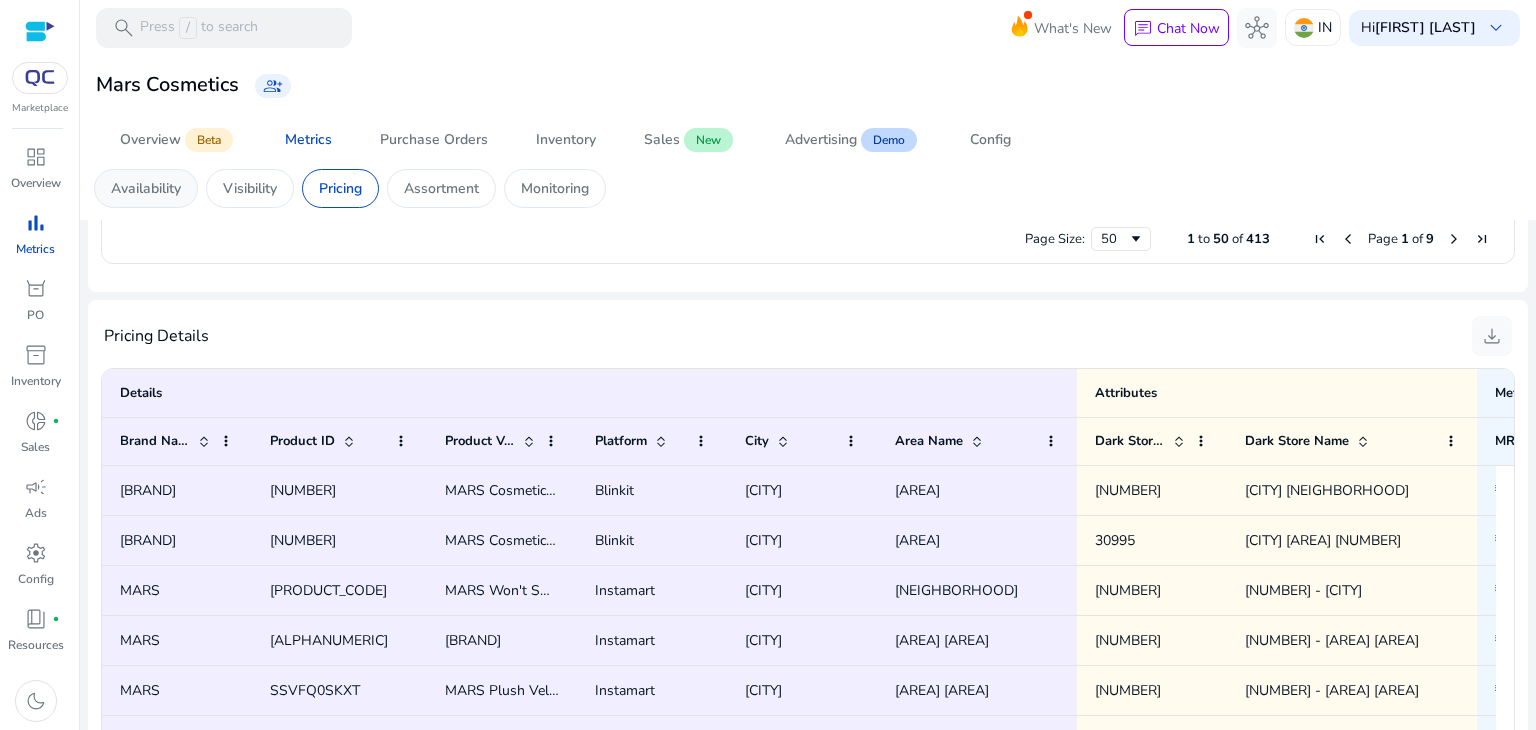 click on "Availability" 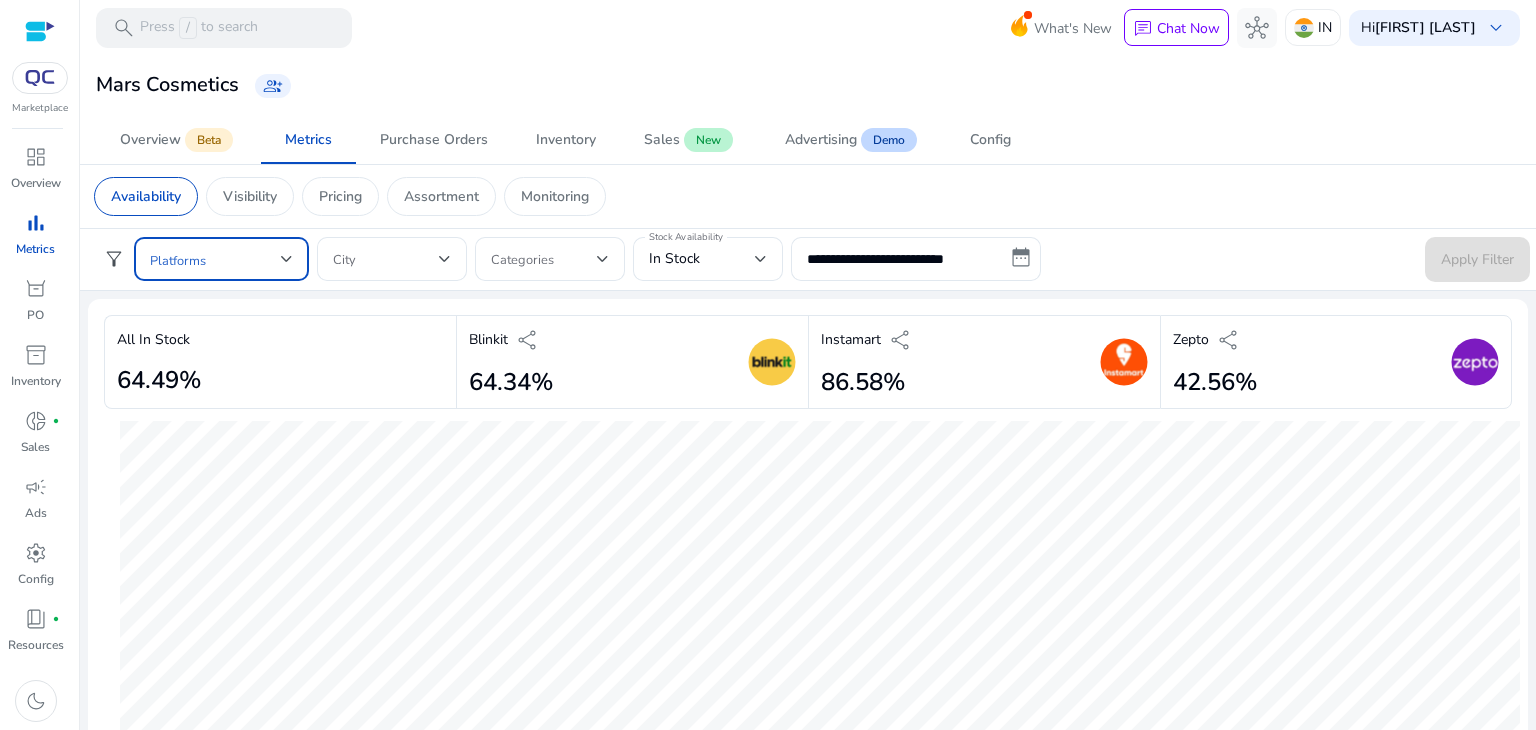 click at bounding box center [287, 259] 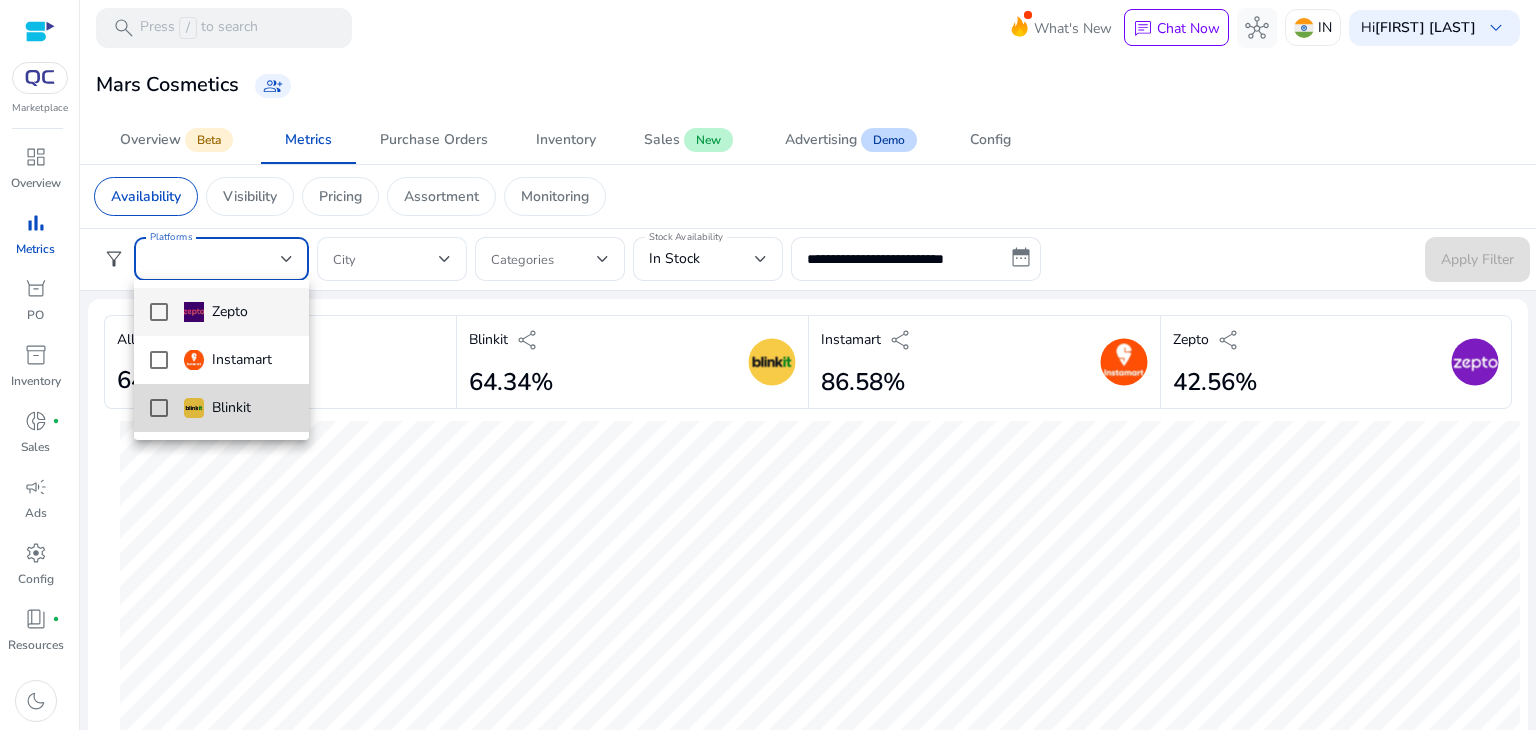 click on "Blinkit" at bounding box center (221, 408) 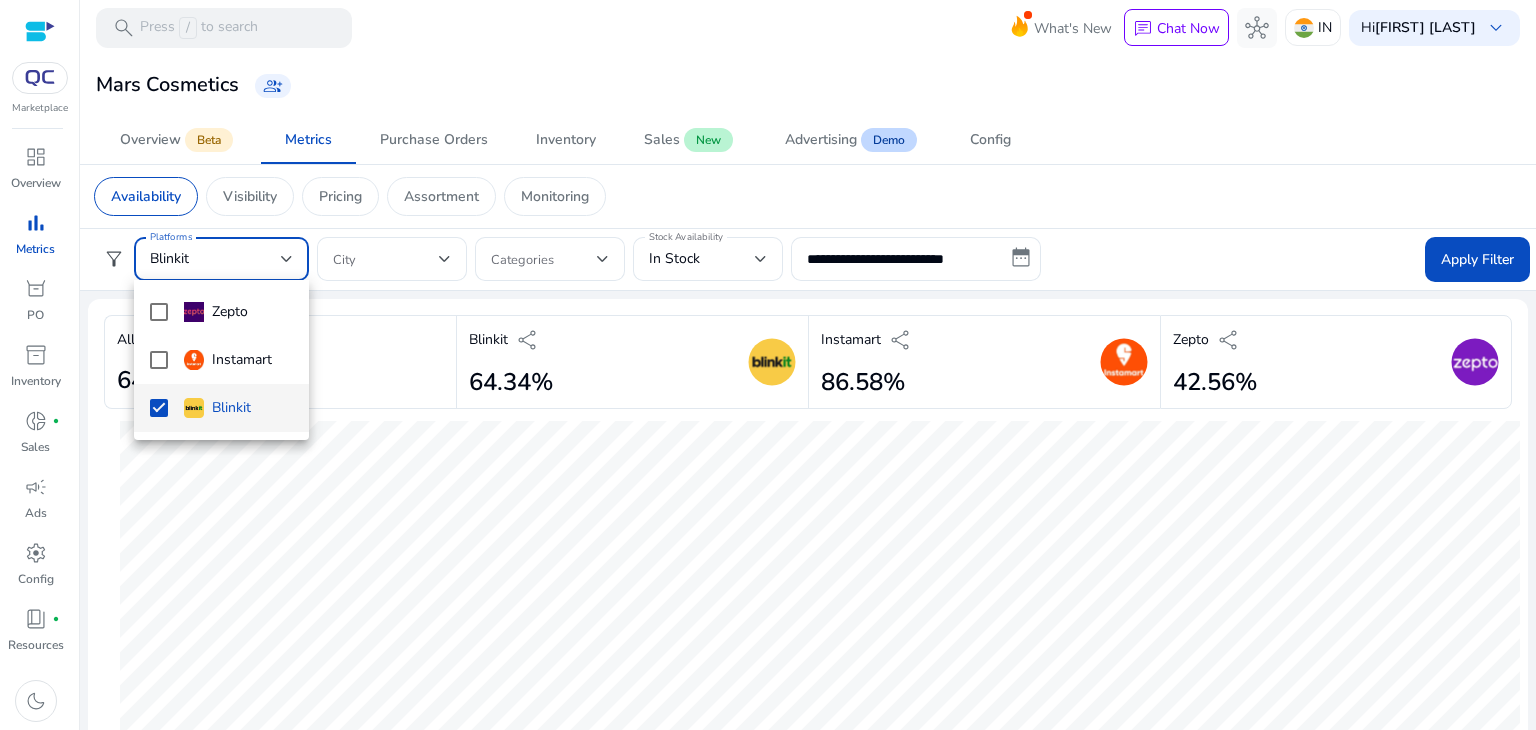 click at bounding box center (768, 365) 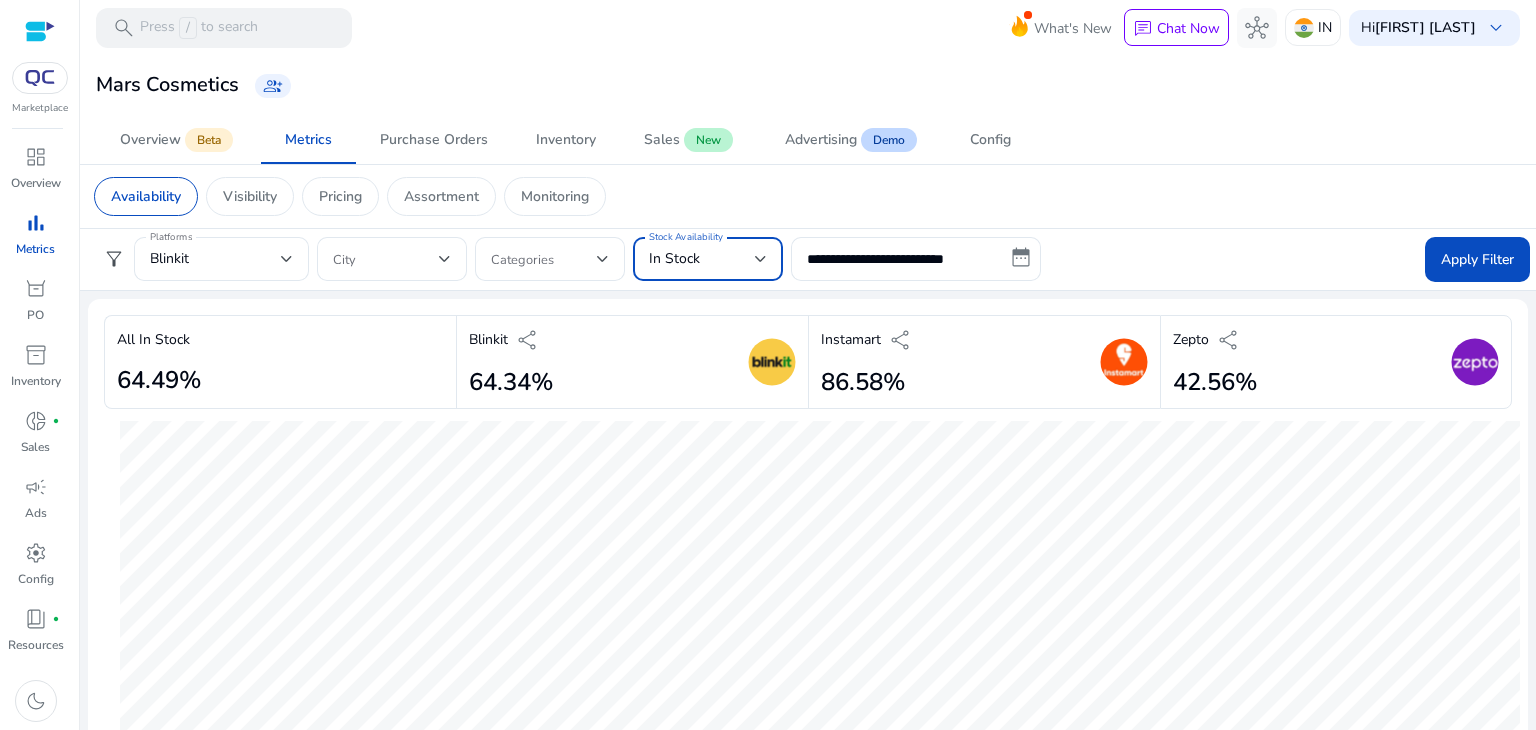 click on "In Stock" at bounding box center [674, 258] 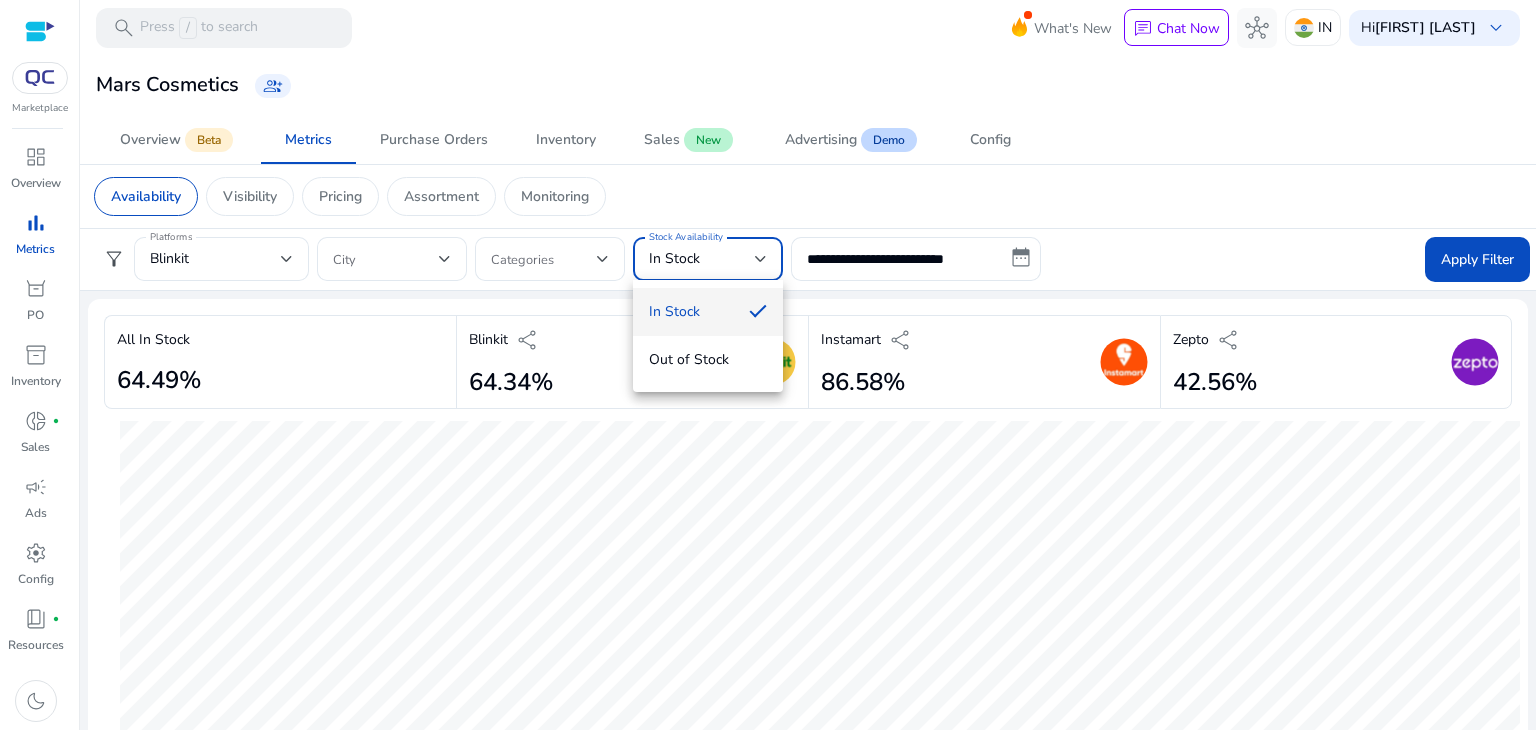 click at bounding box center (768, 365) 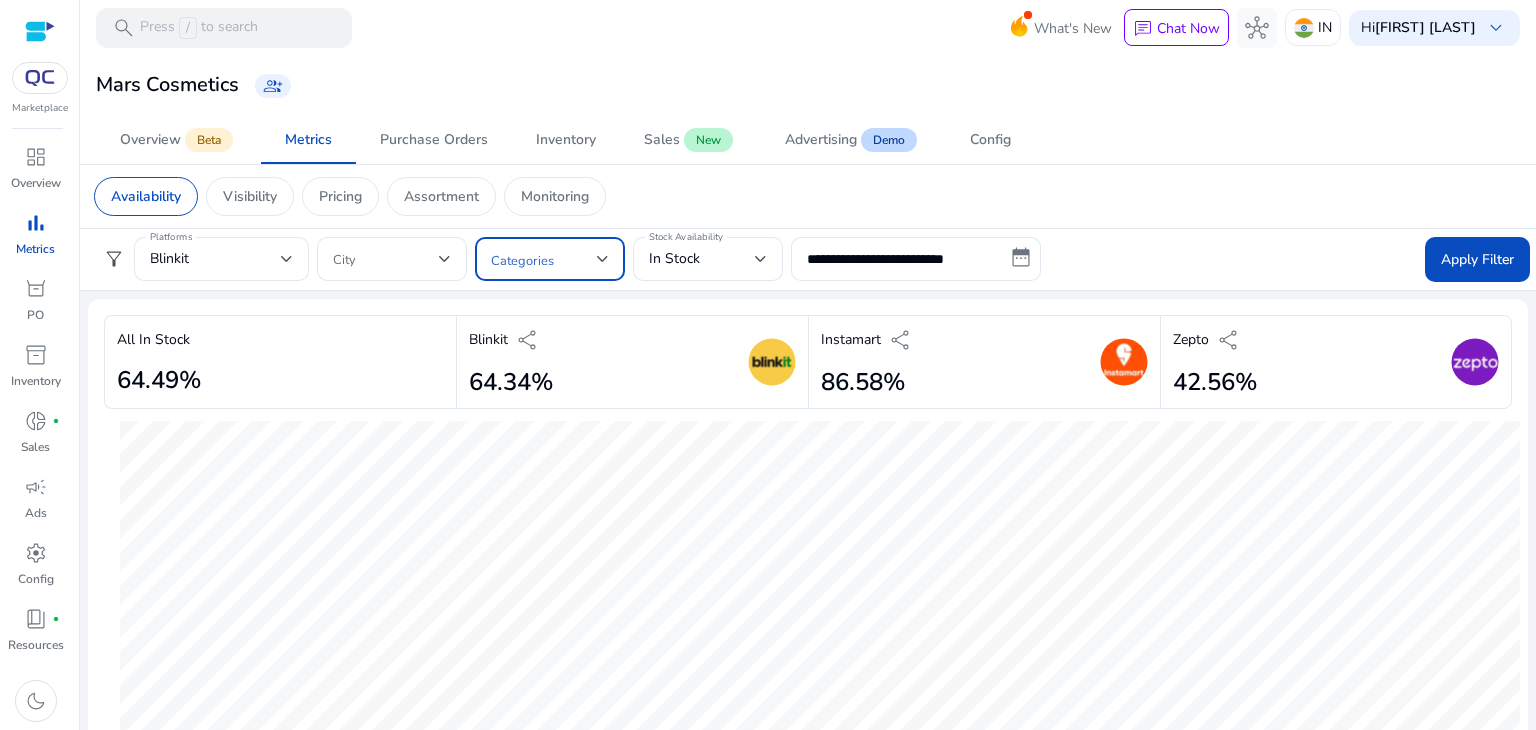 click at bounding box center [544, 259] 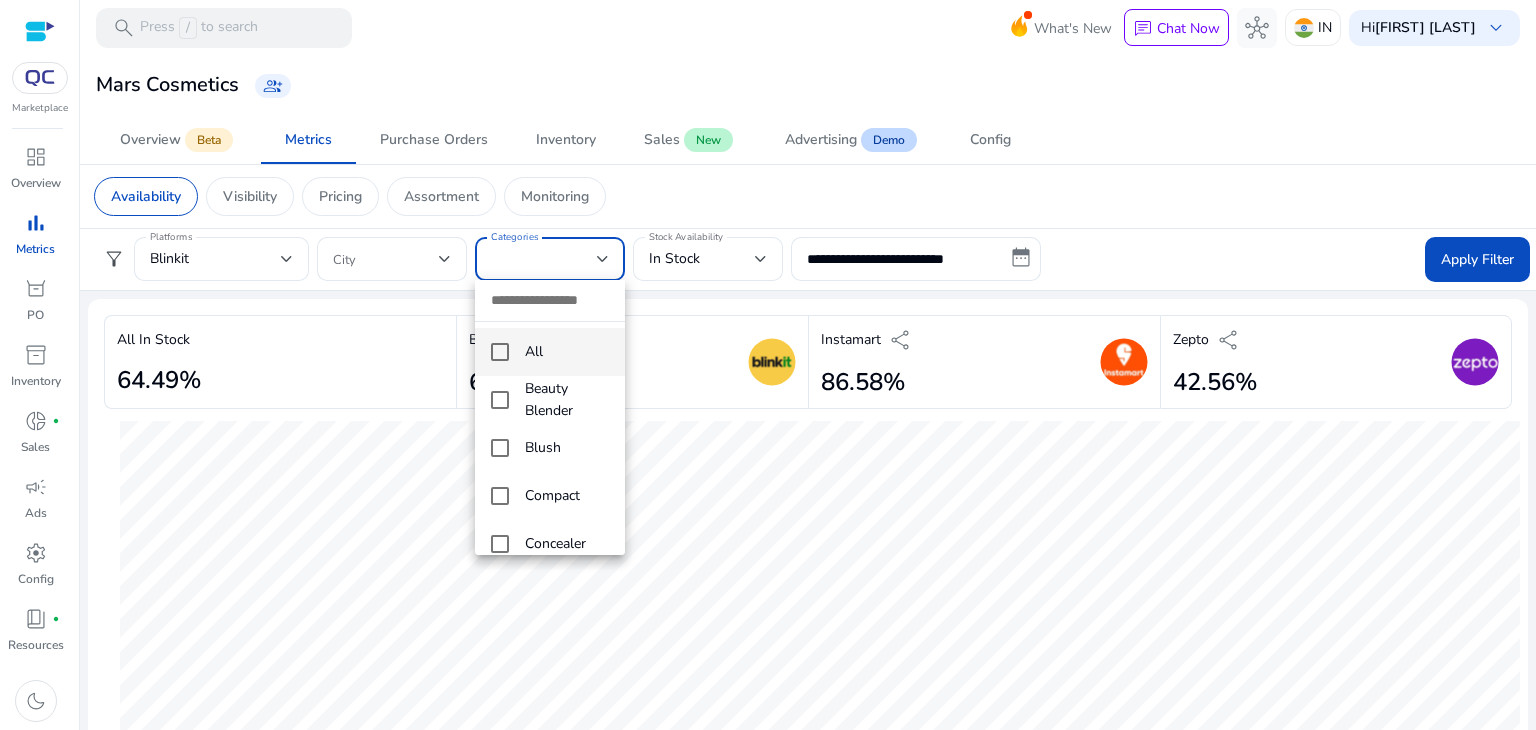 click at bounding box center (768, 365) 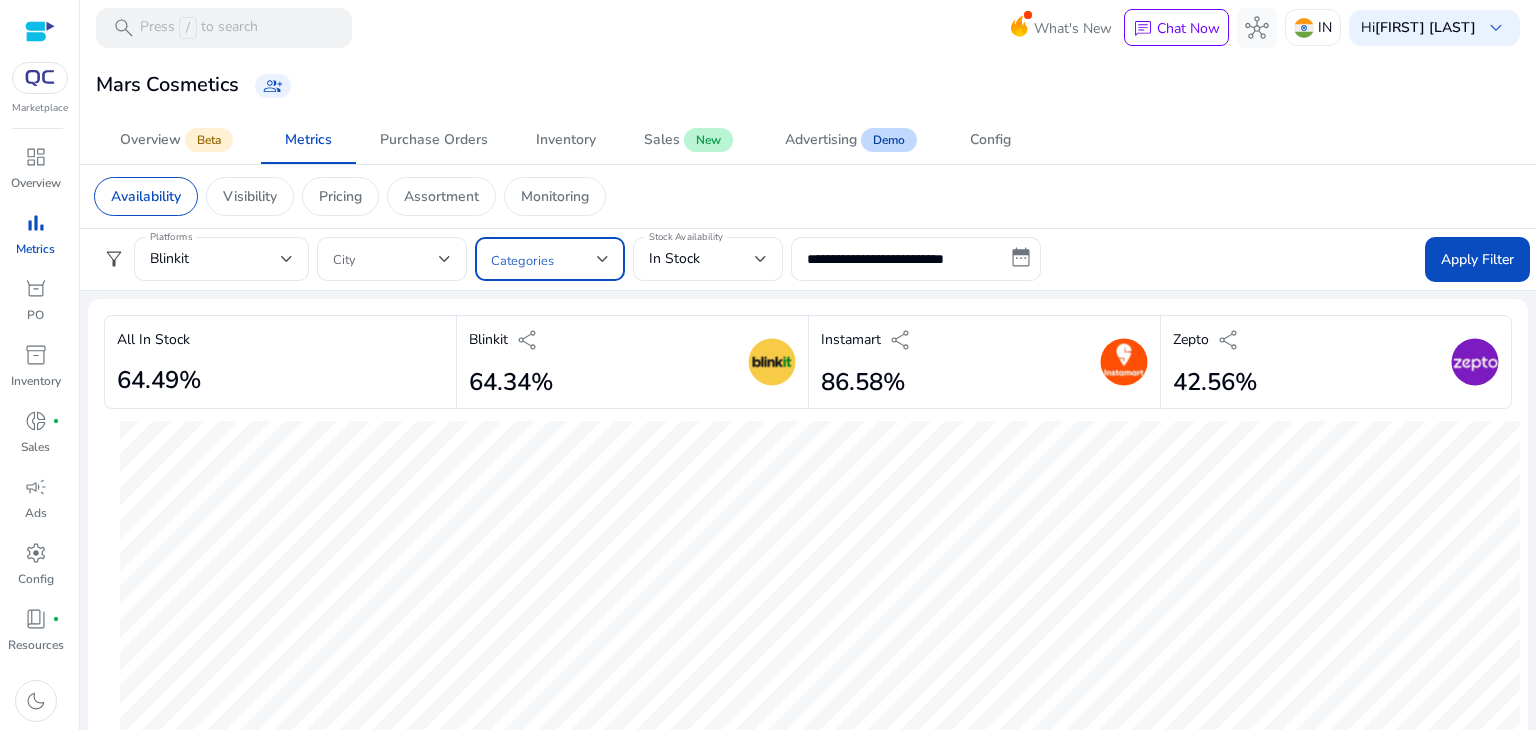 click at bounding box center [544, 259] 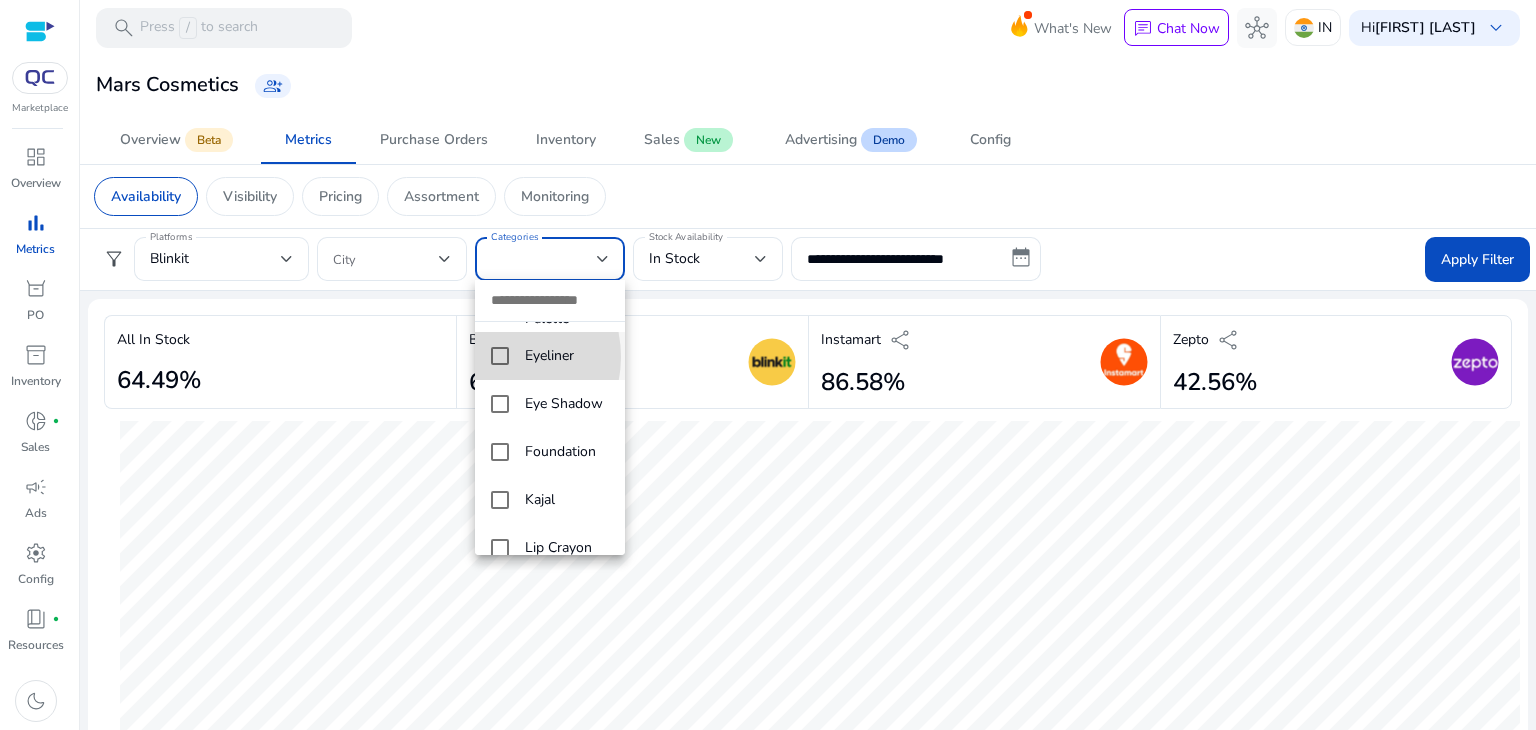 click at bounding box center (500, 356) 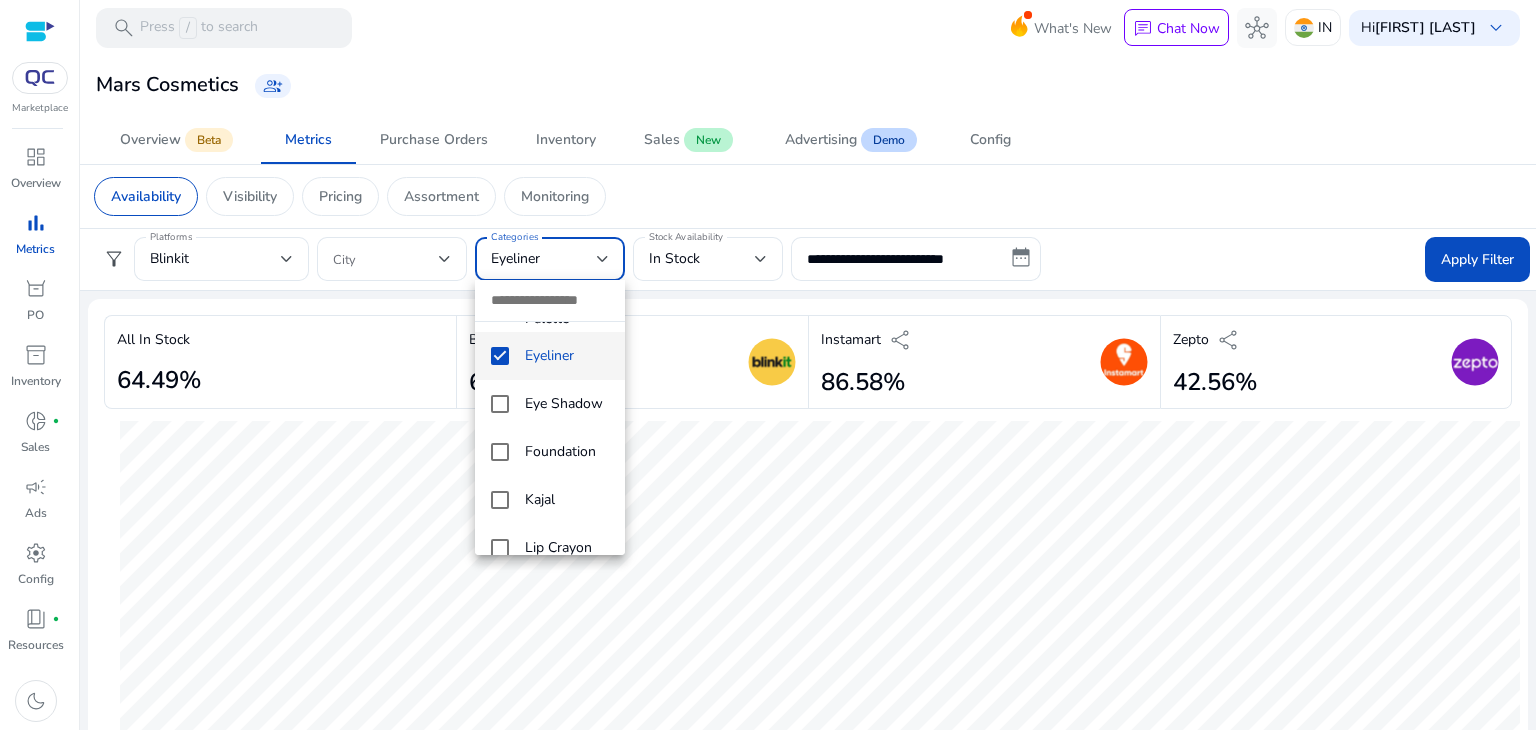 click at bounding box center (768, 365) 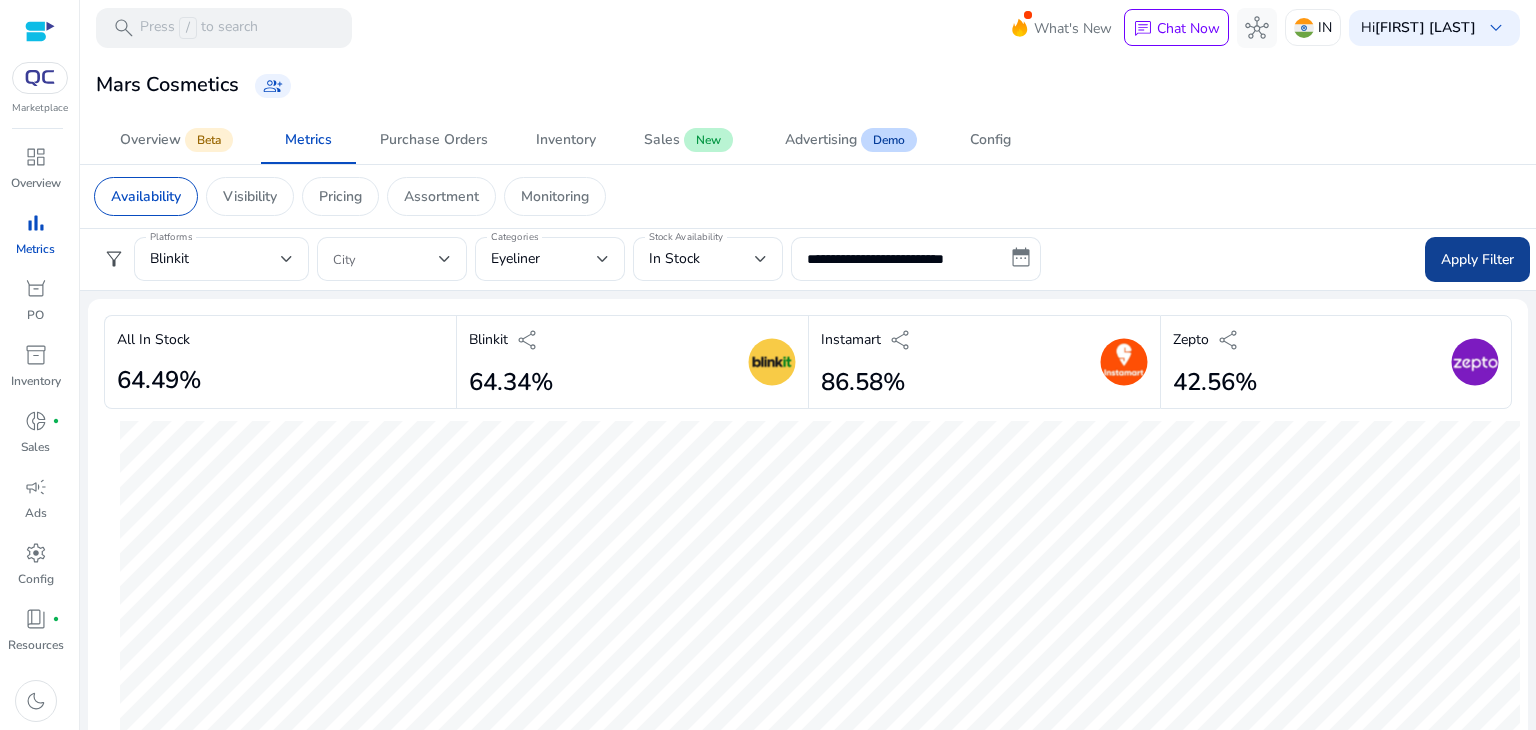 click on "Apply Filter" 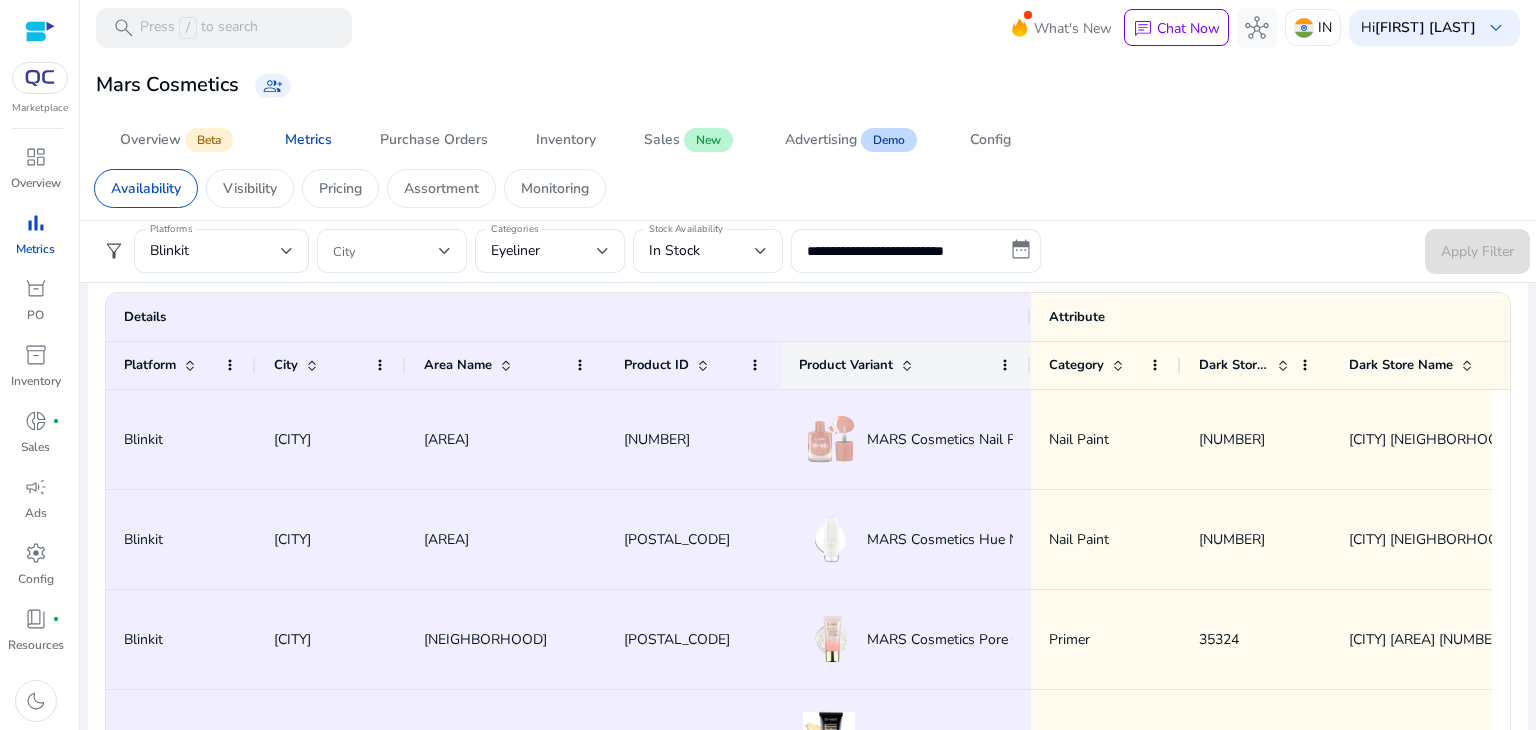 scroll, scrollTop: 1280, scrollLeft: 0, axis: vertical 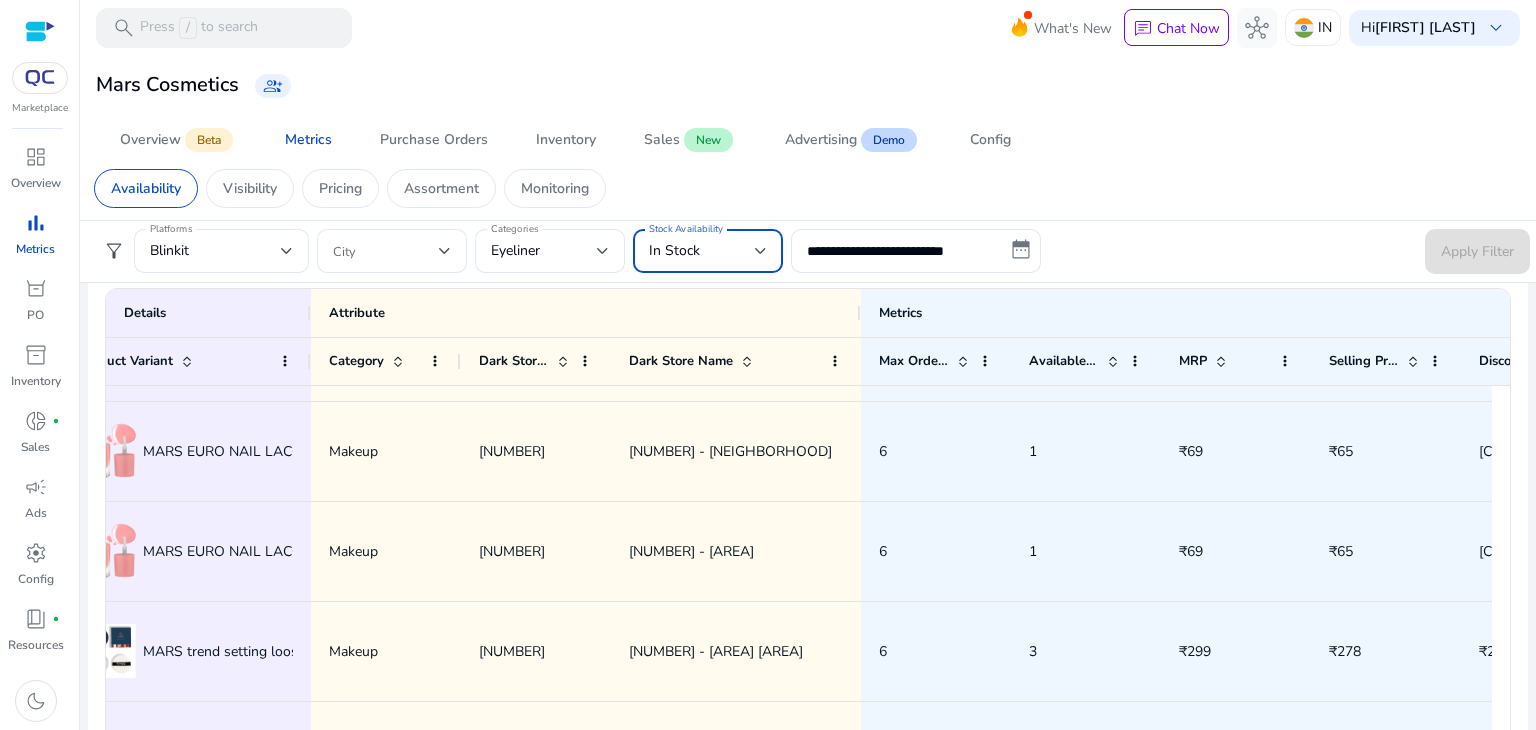 click on "In Stock" at bounding box center (674, 250) 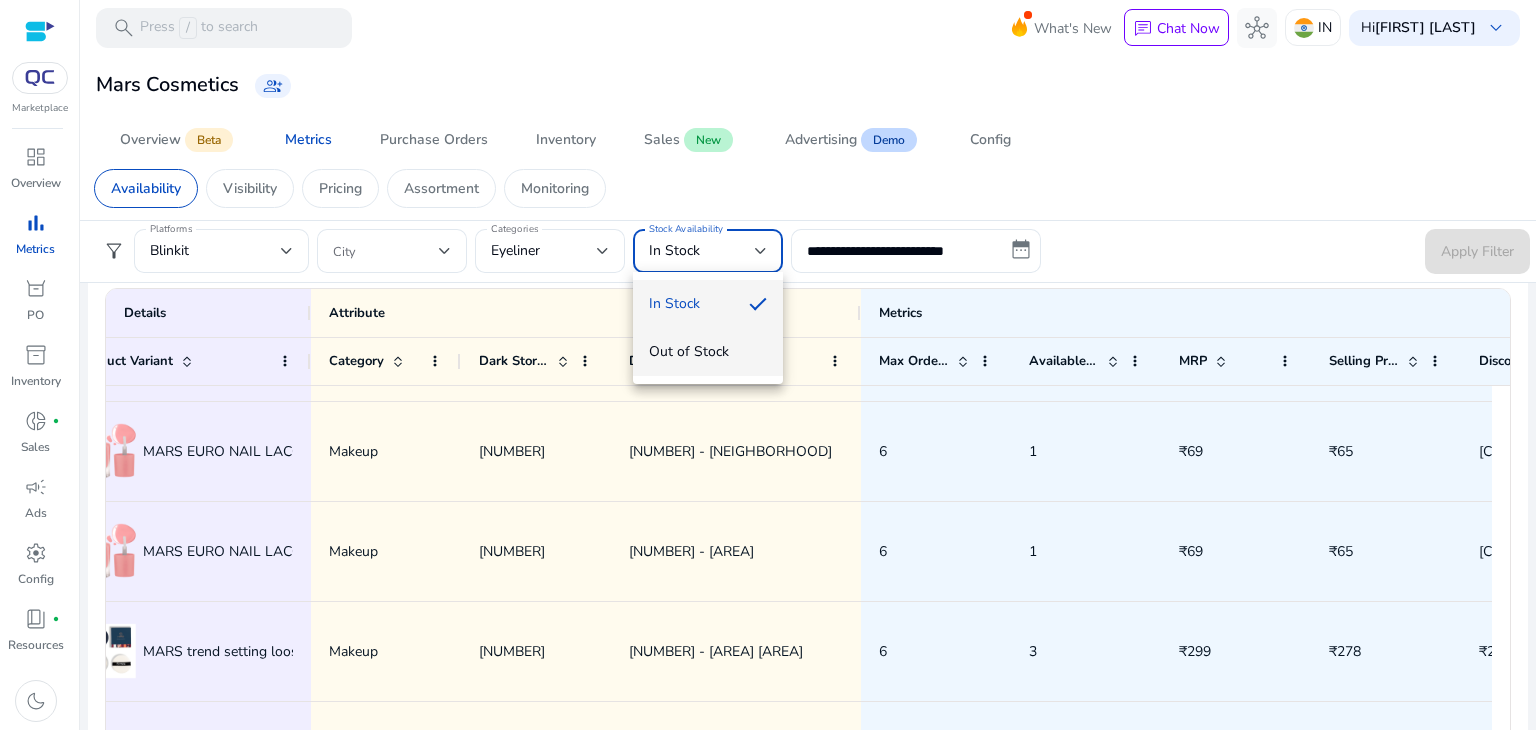 click on "Out of Stock" at bounding box center (708, 352) 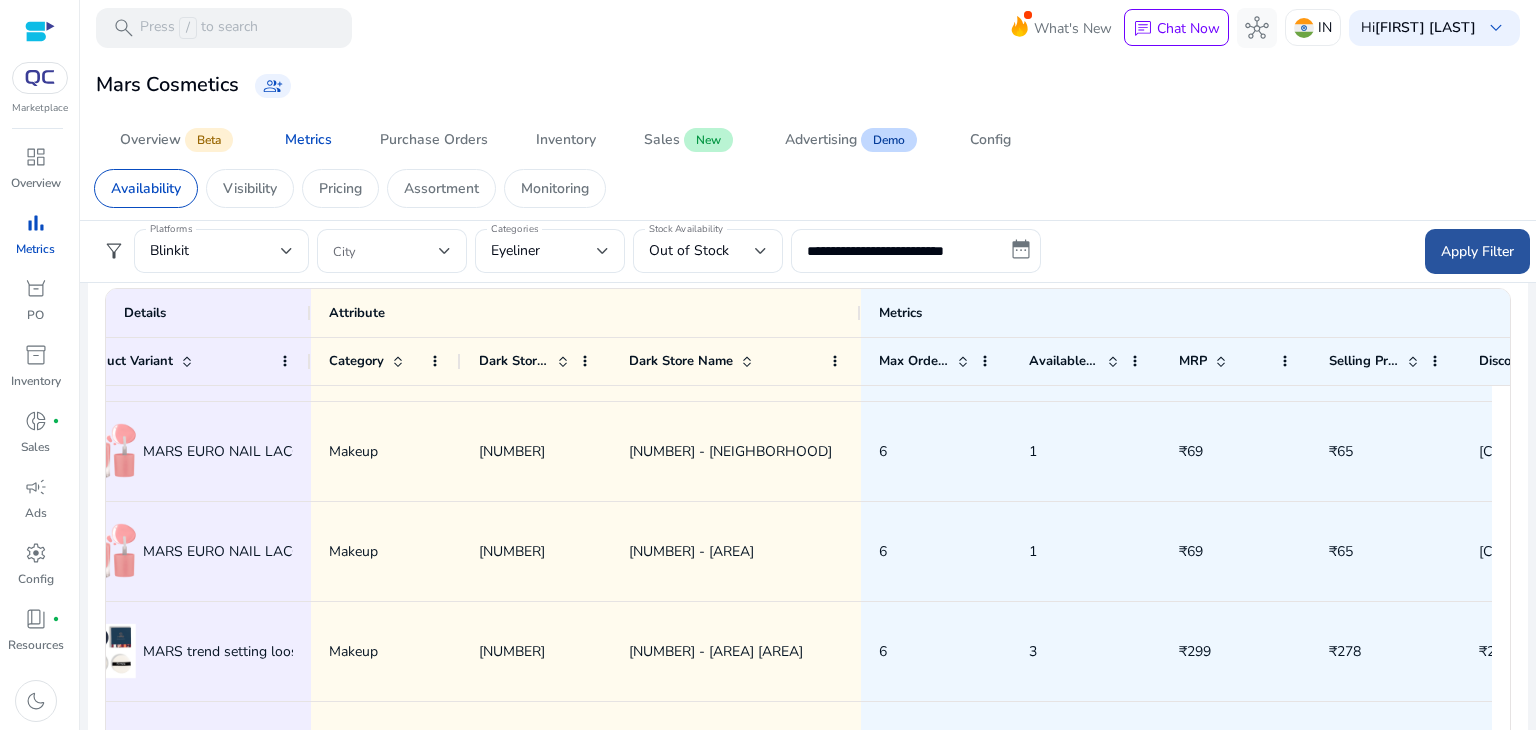 click 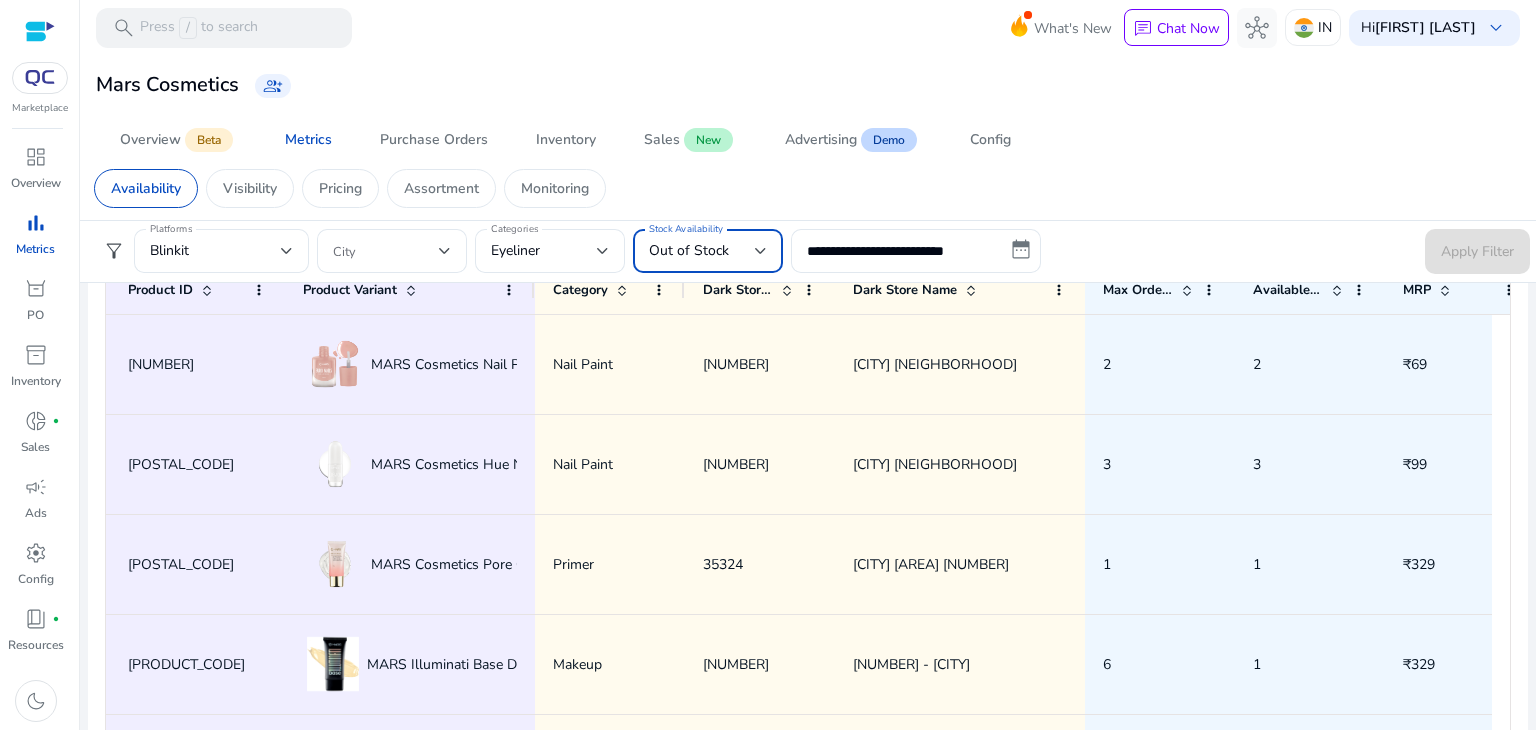 click at bounding box center [761, 251] 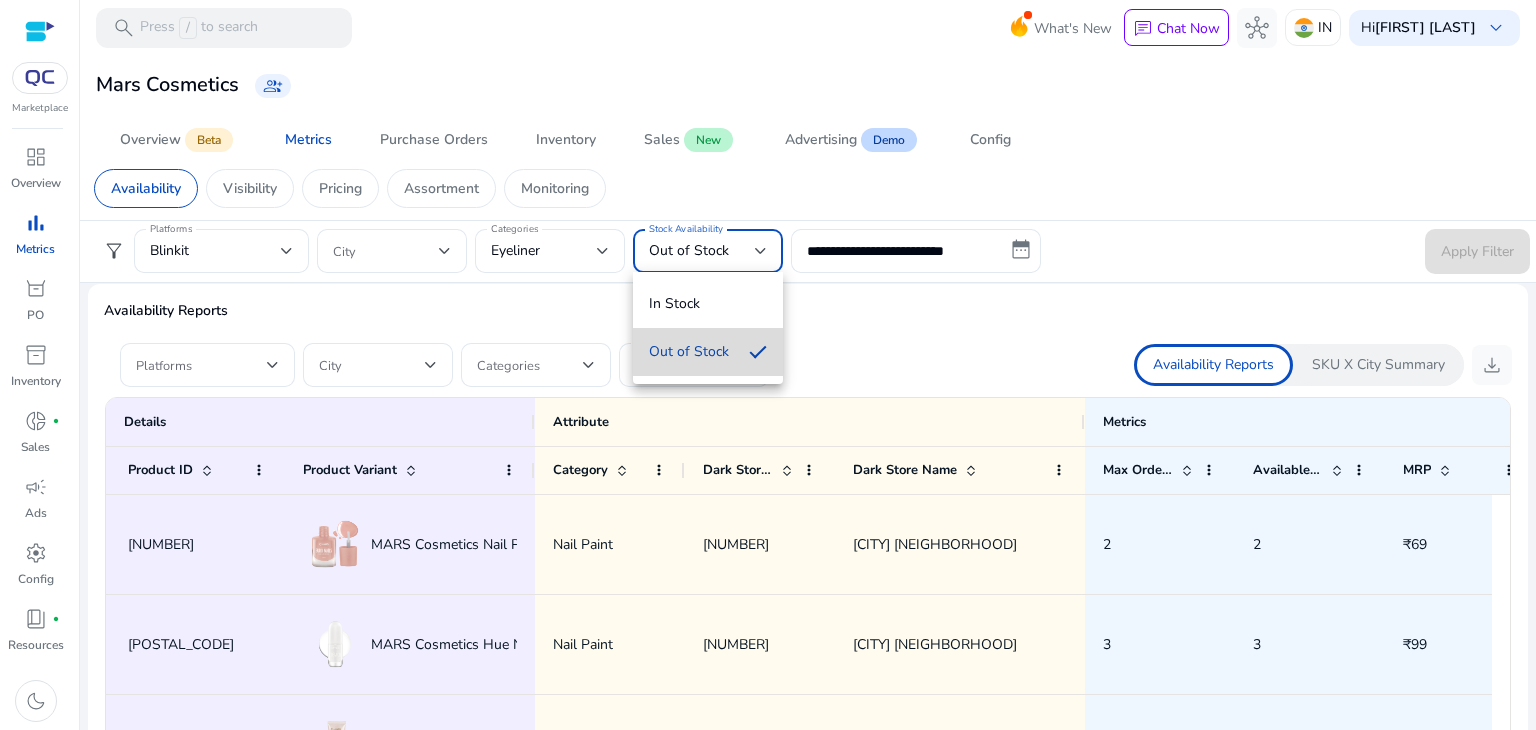 click on "Out of Stock" at bounding box center (708, 352) 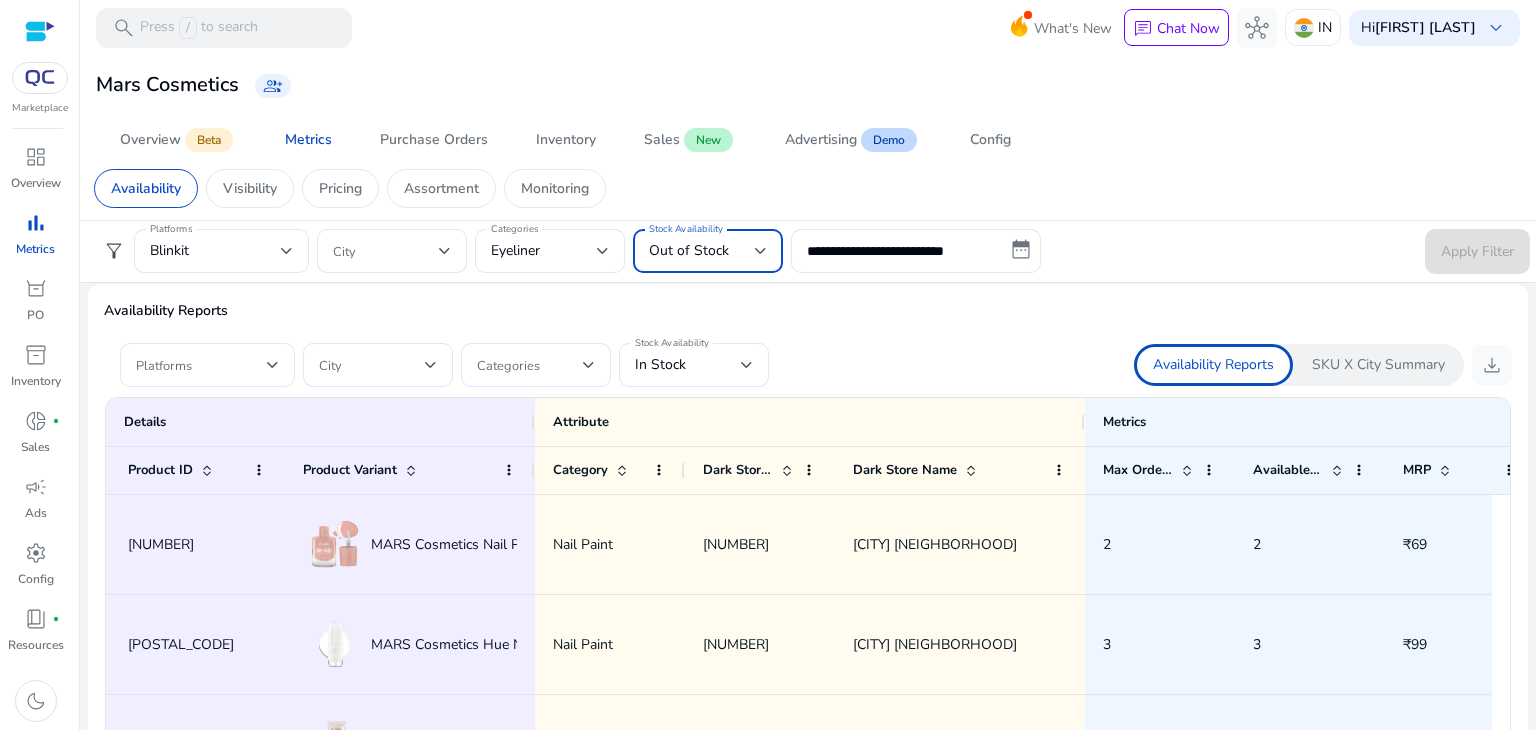 click on "Out of Stock" at bounding box center [702, 251] 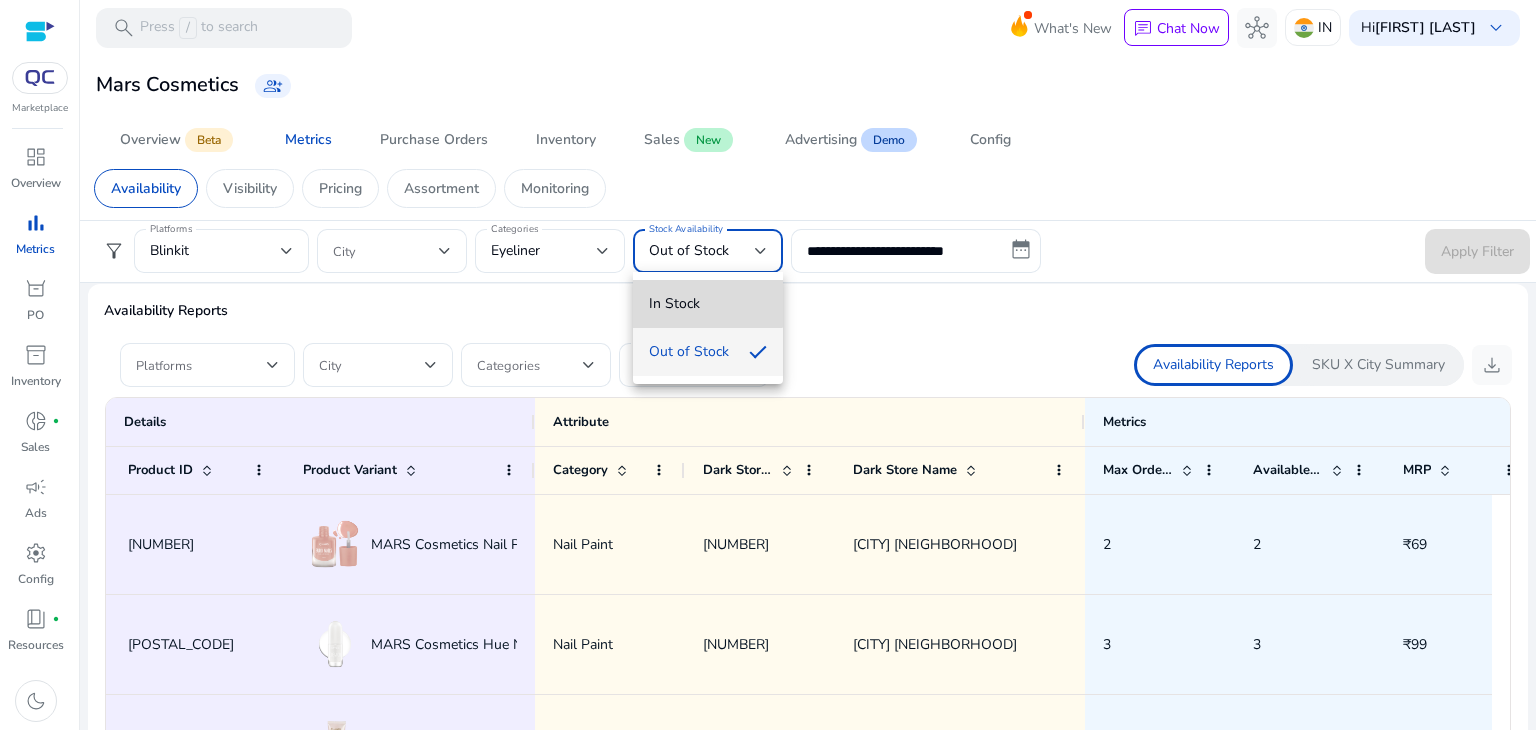 click on "In Stock" at bounding box center (708, 304) 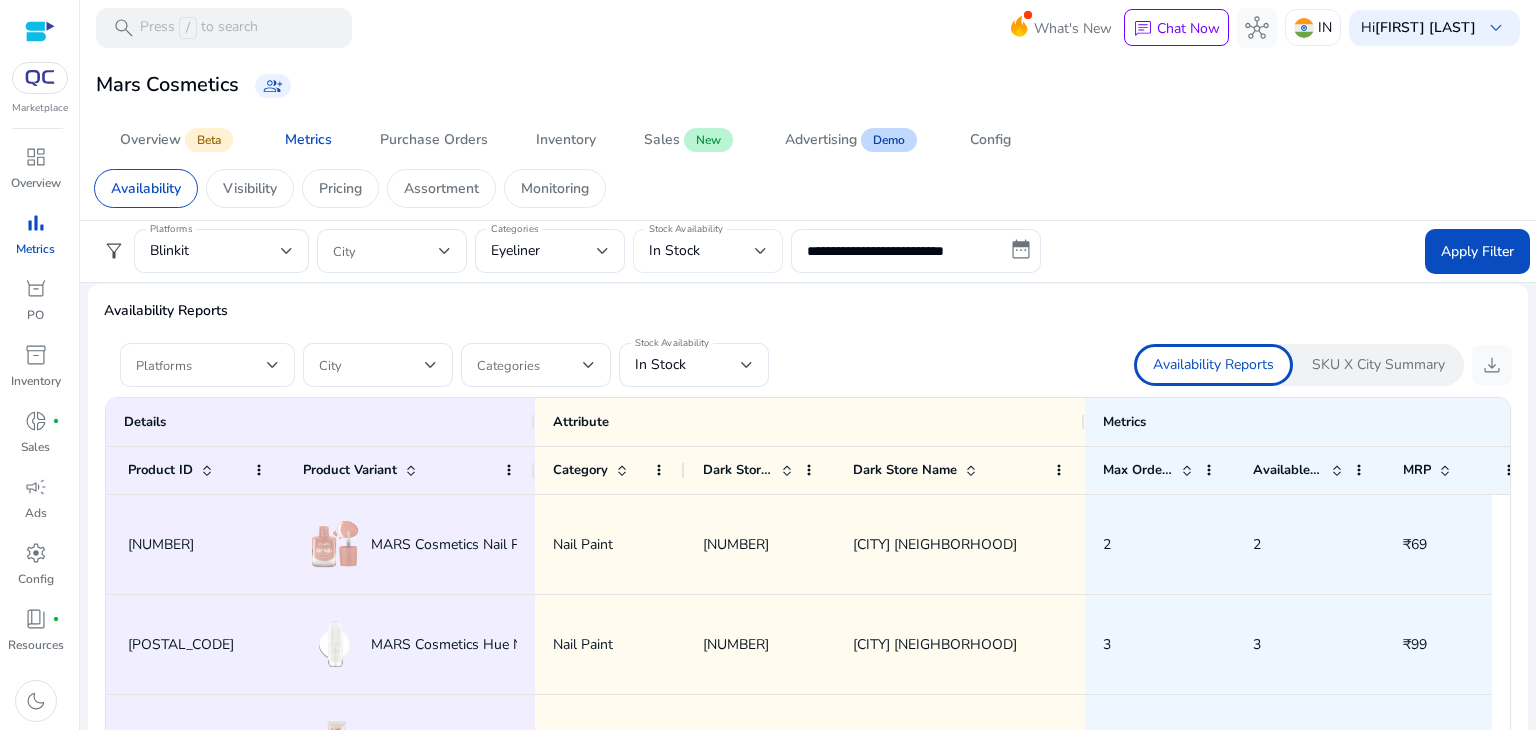 click on "In Stock" 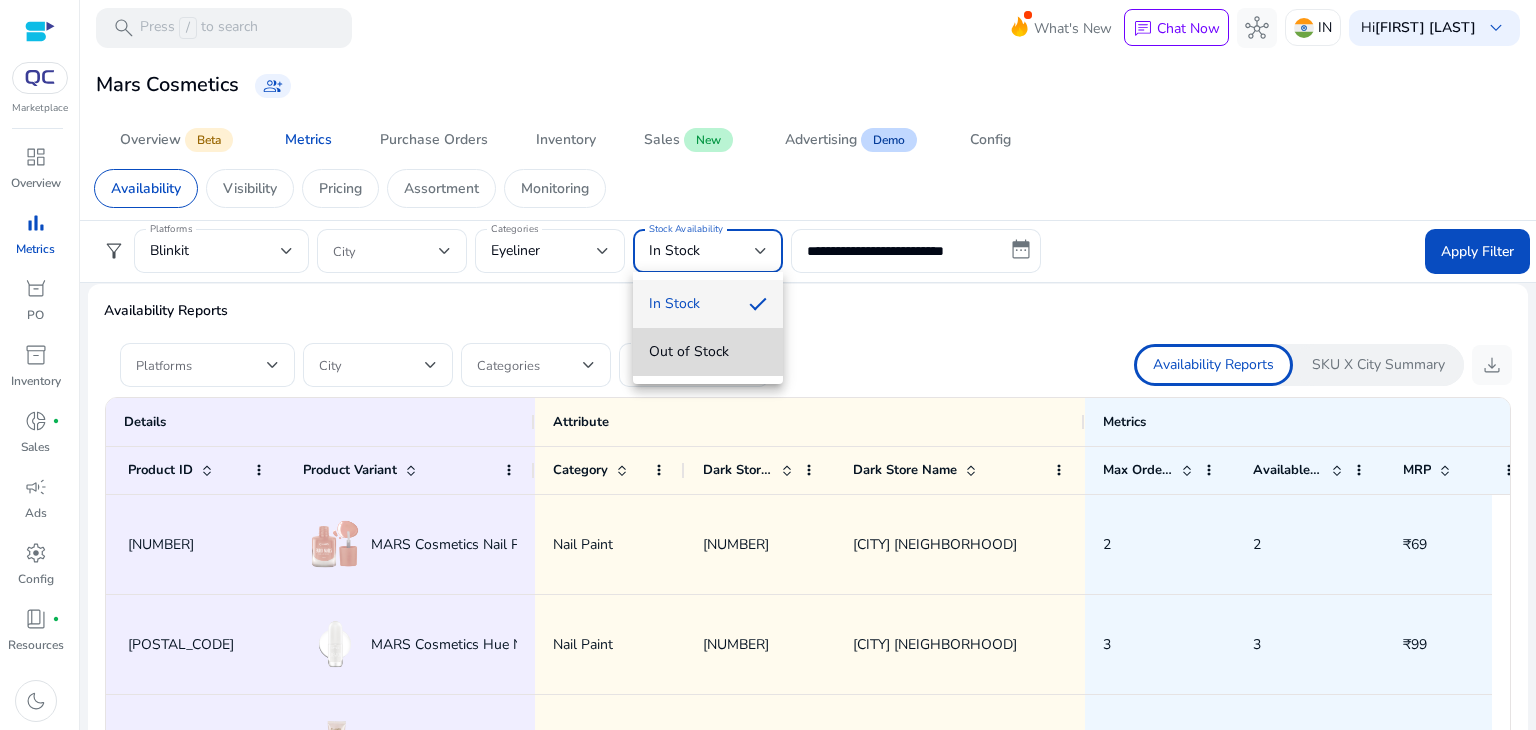 click on "Out of Stock" at bounding box center [708, 352] 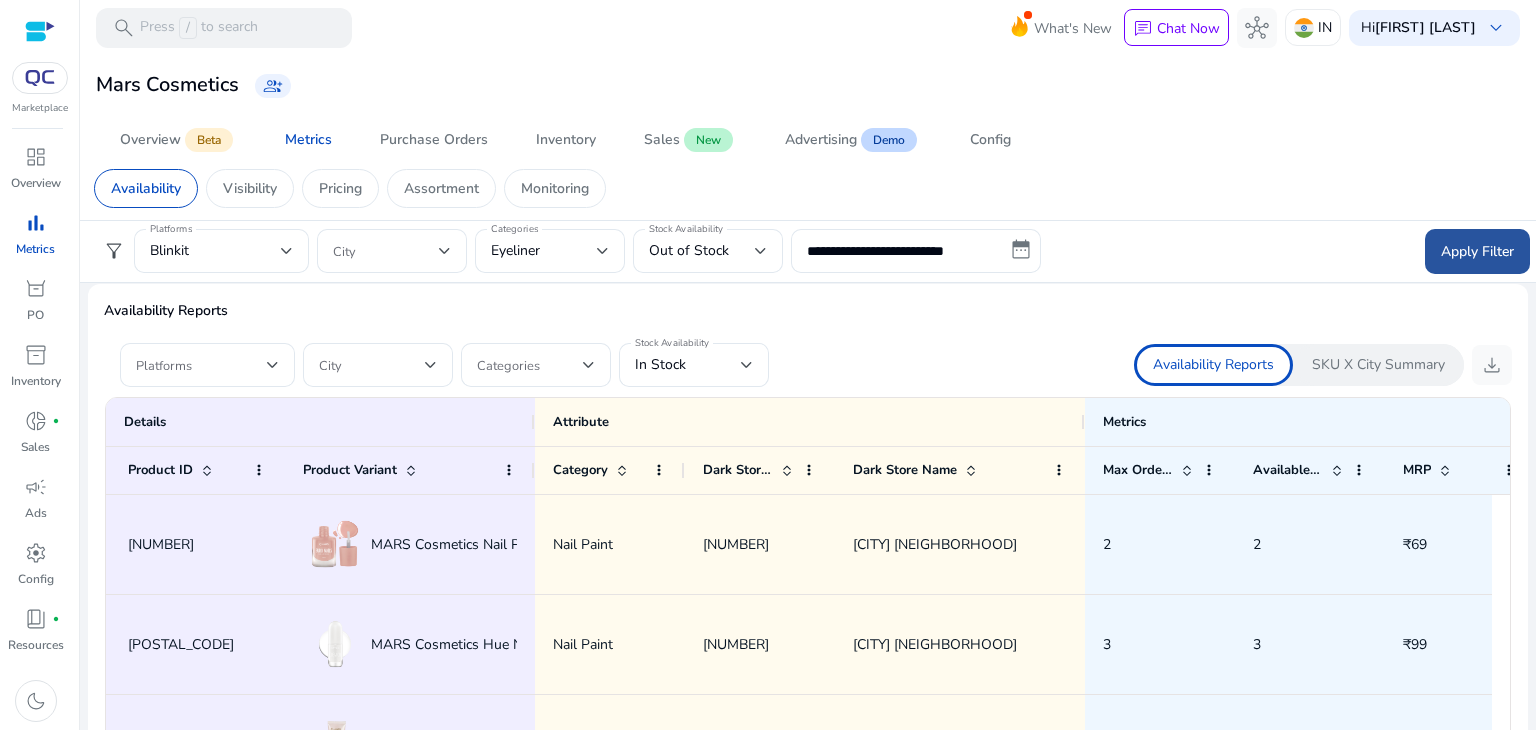 click on "Apply Filter" 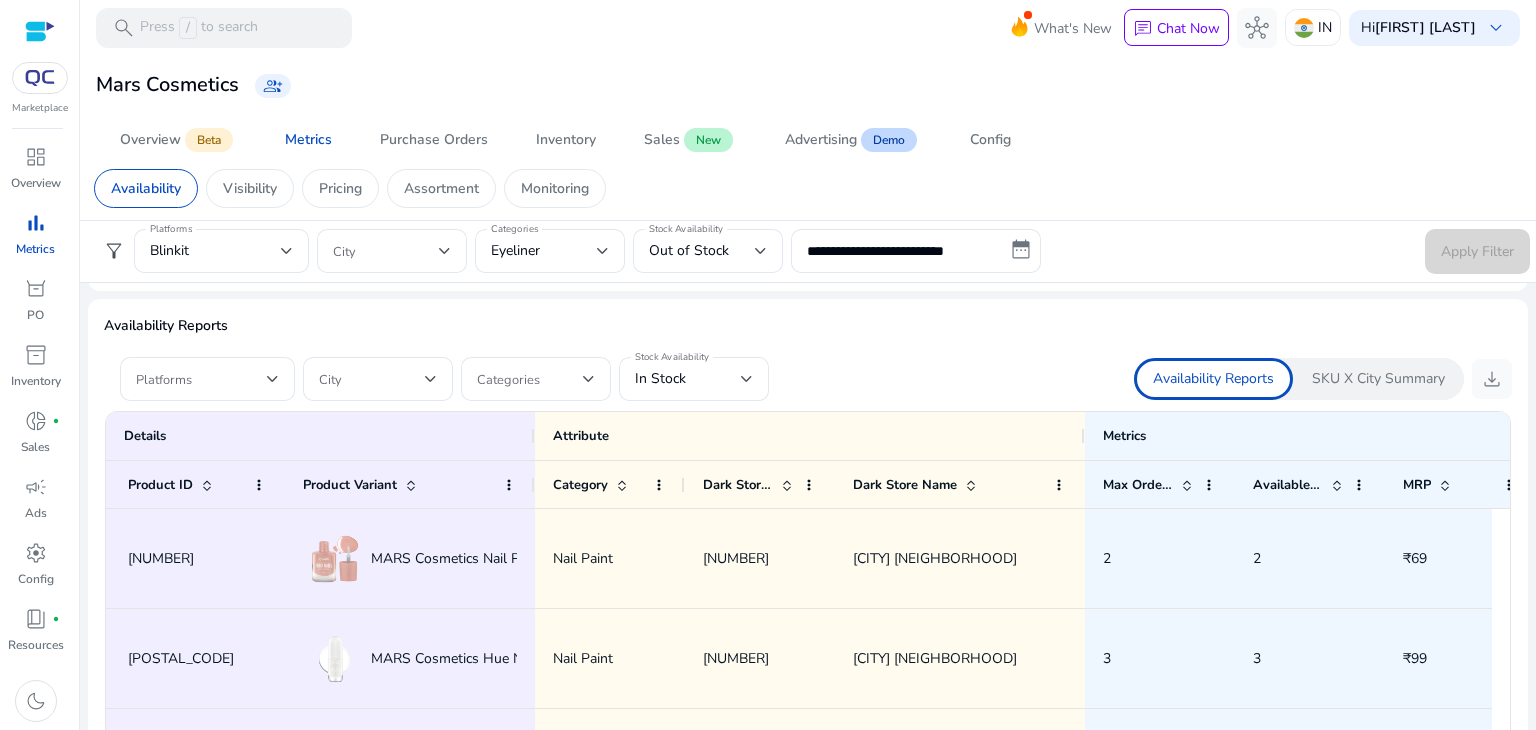 click on "Apply Filter" 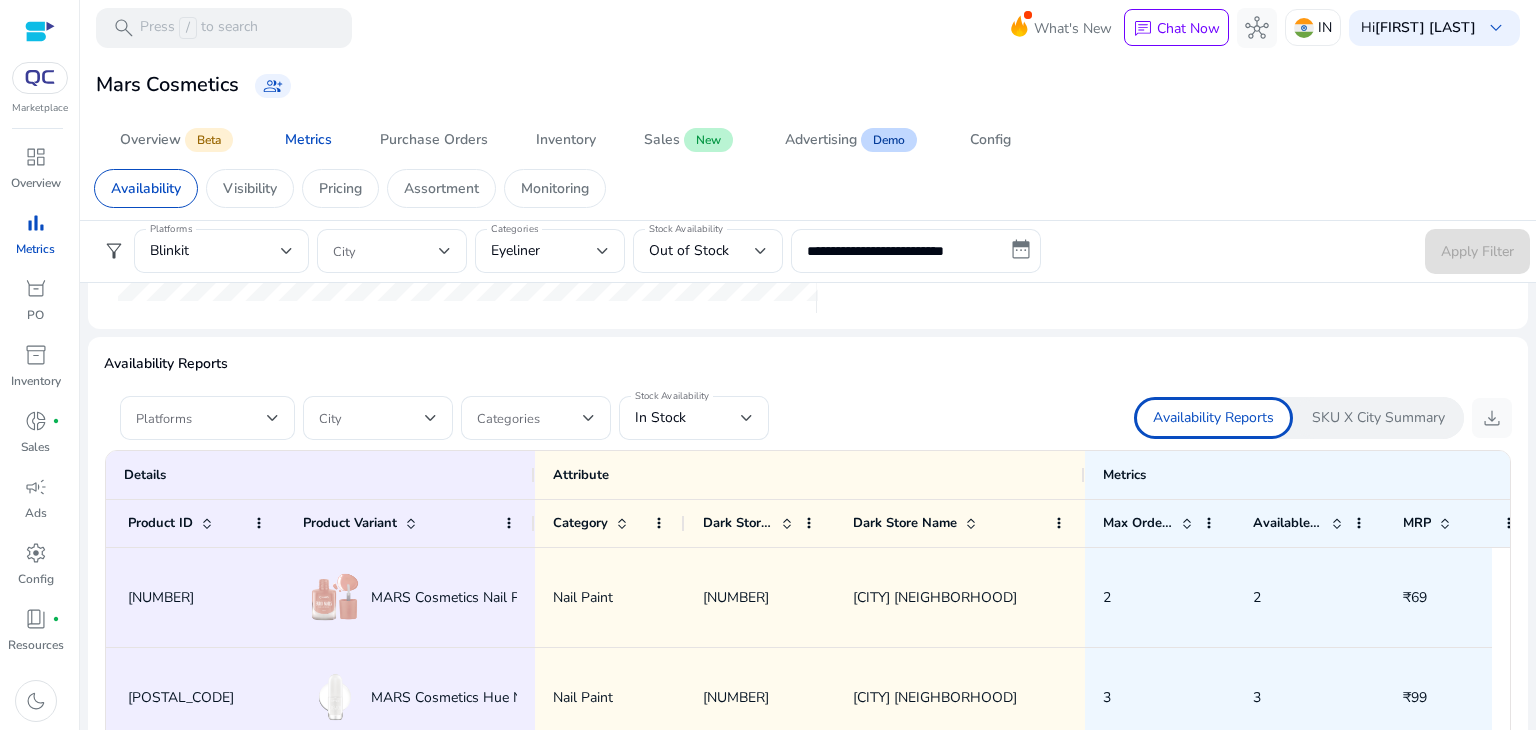 click on "SKU X City Summary" 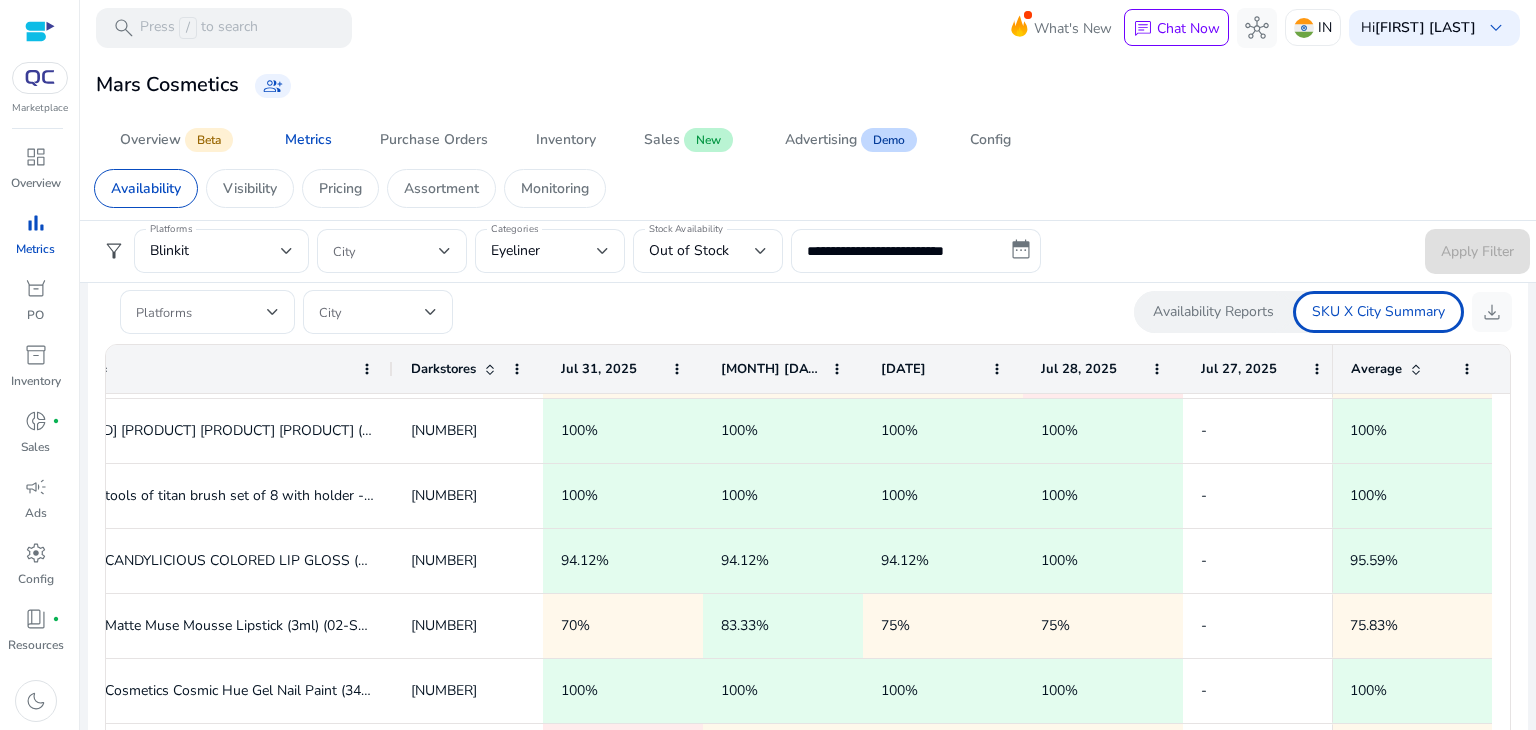 click on "Availability Reports" 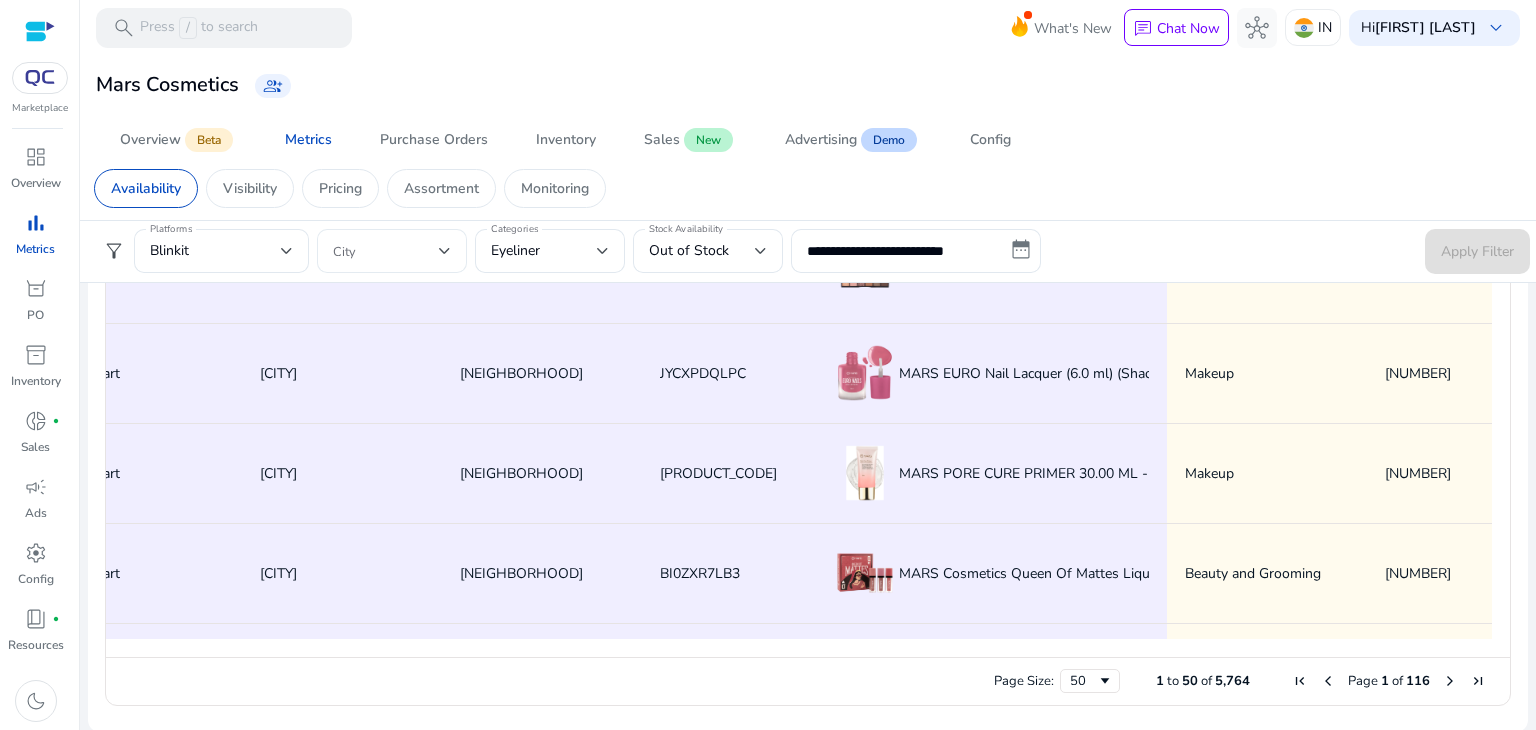 click 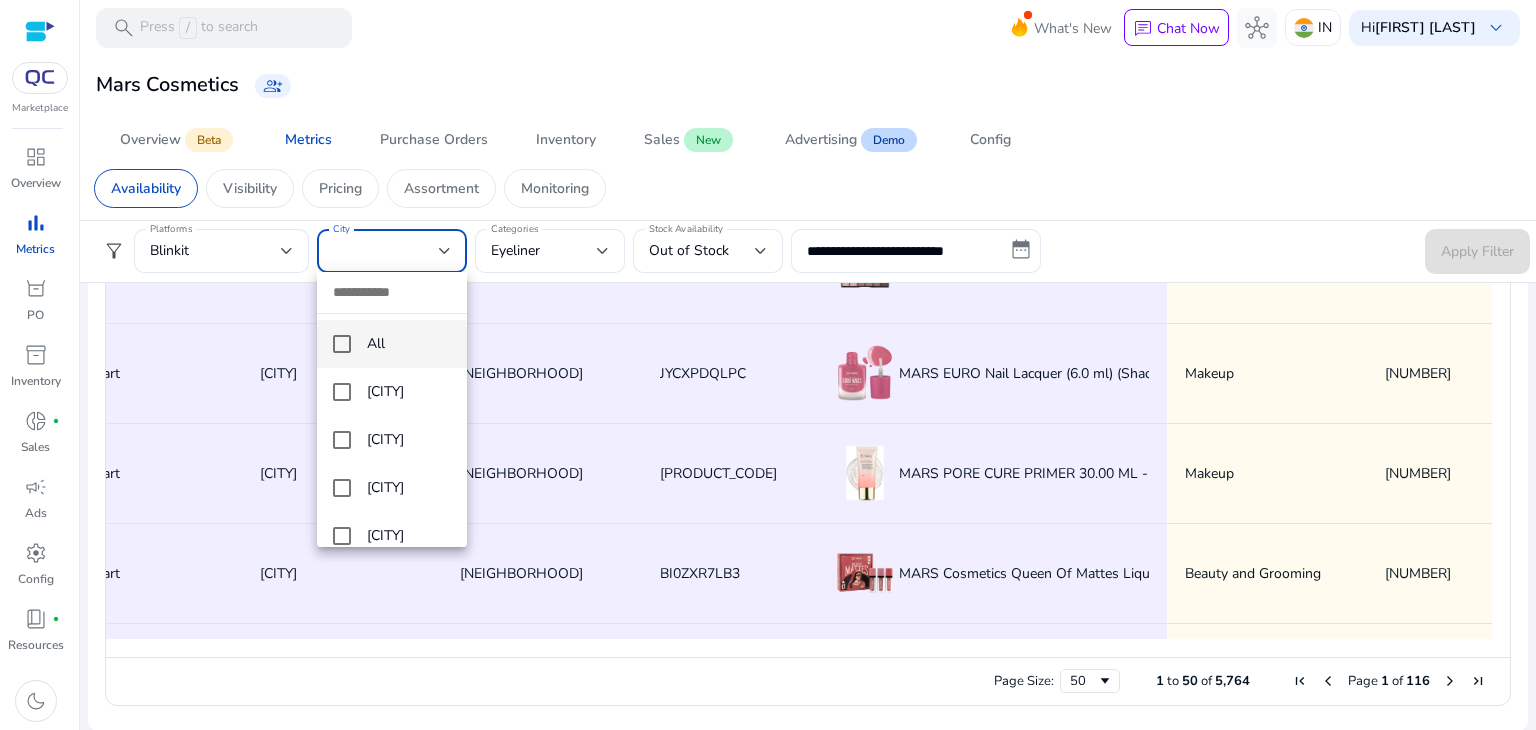 click at bounding box center (768, 365) 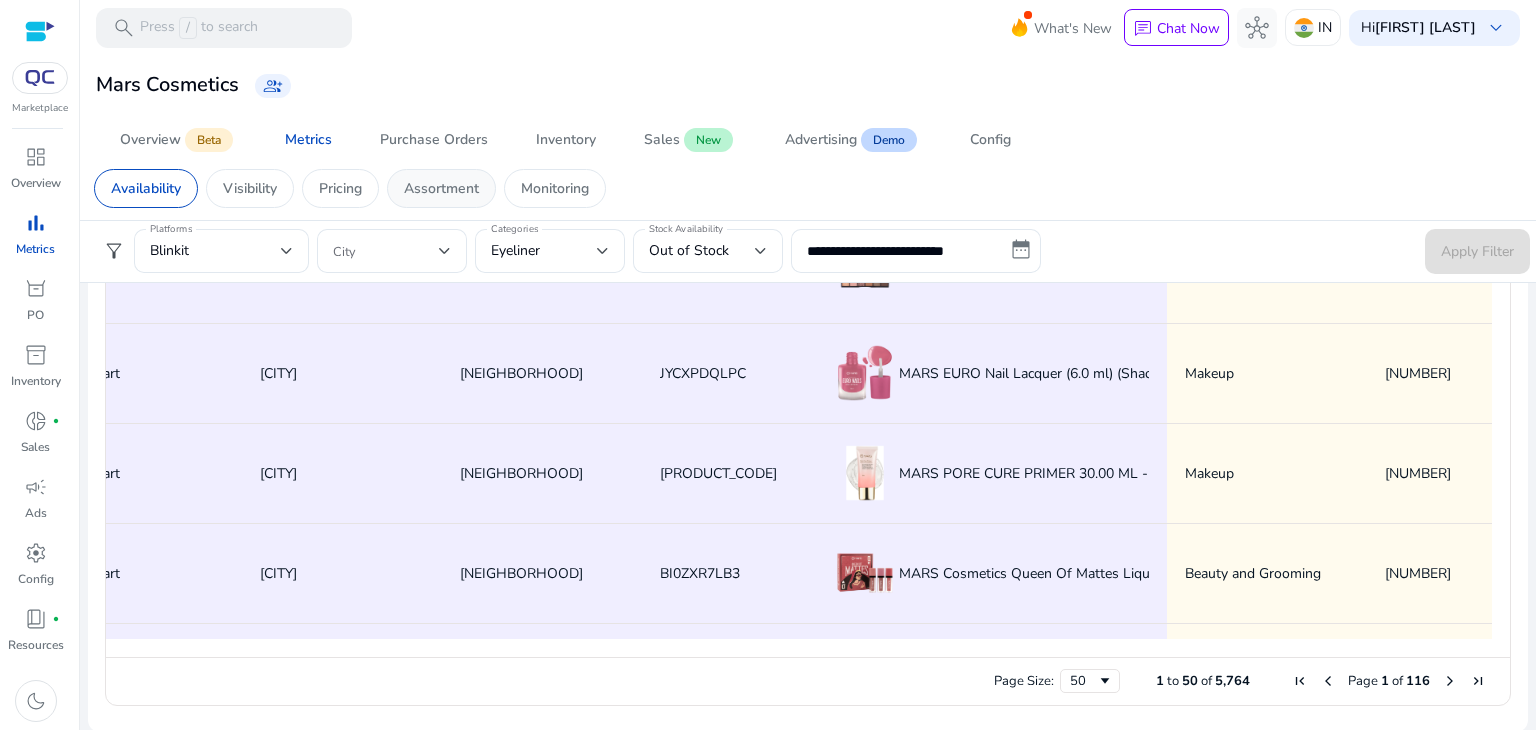 click on "Assortment" 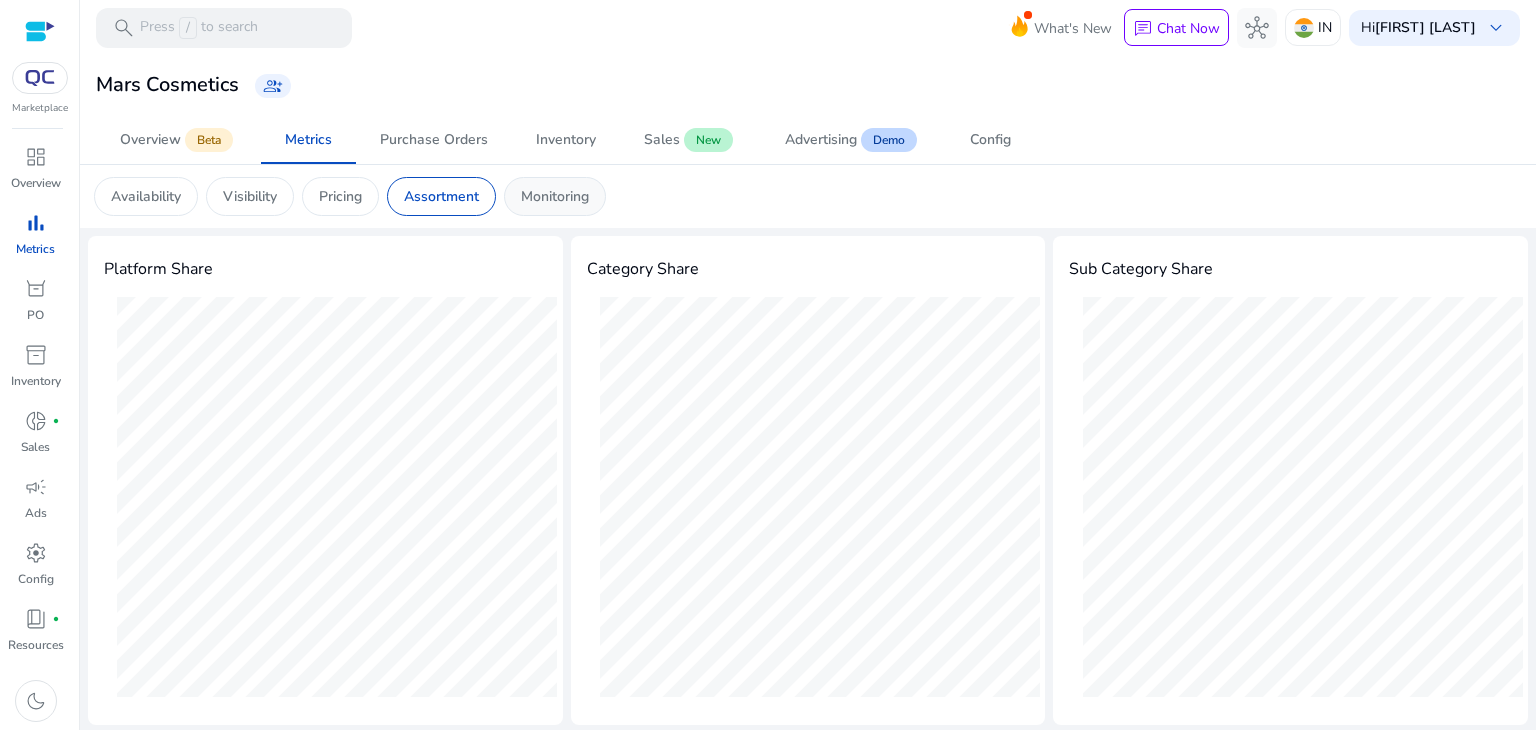 click on "Monitoring" 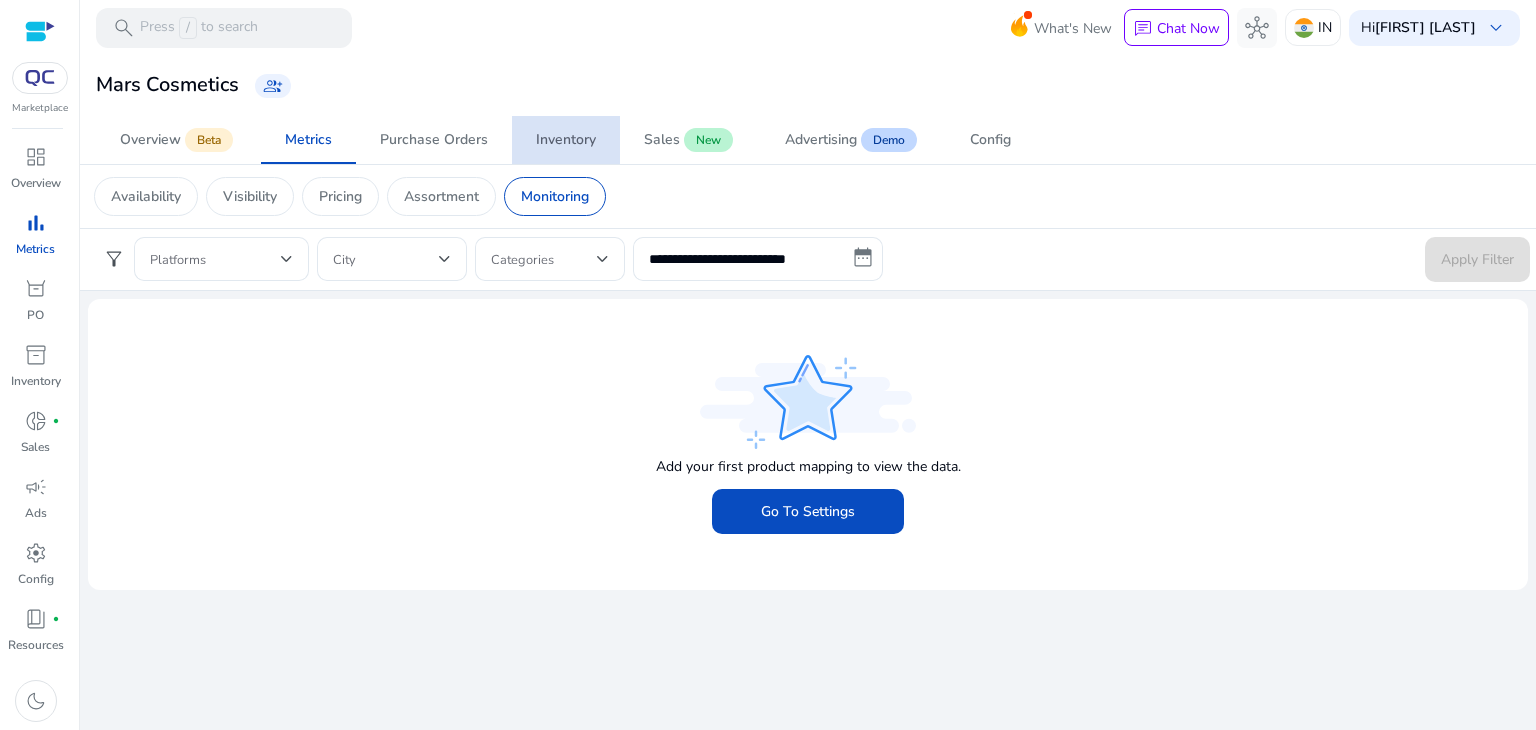 click on "Inventory" at bounding box center [566, 140] 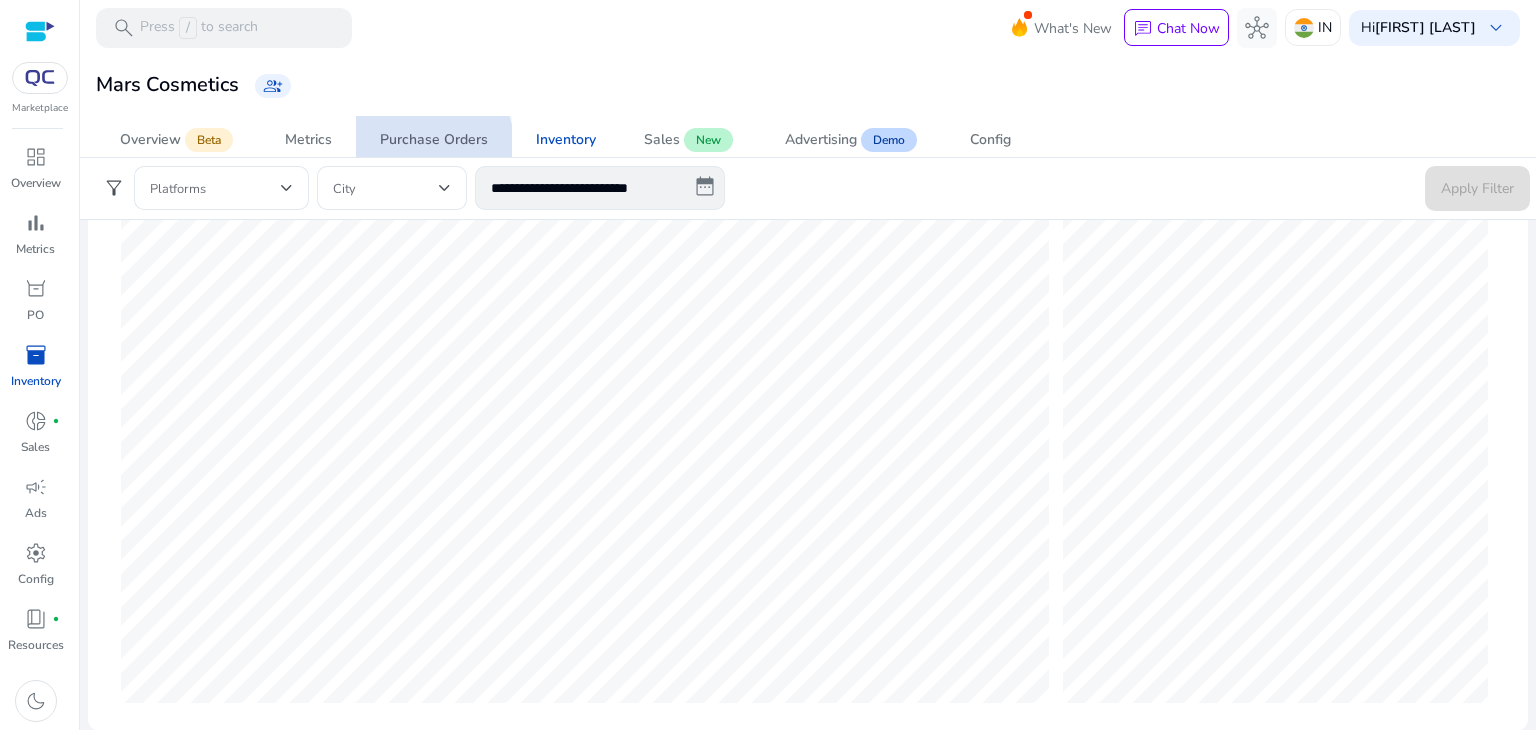 click on "Purchase Orders" at bounding box center [434, 140] 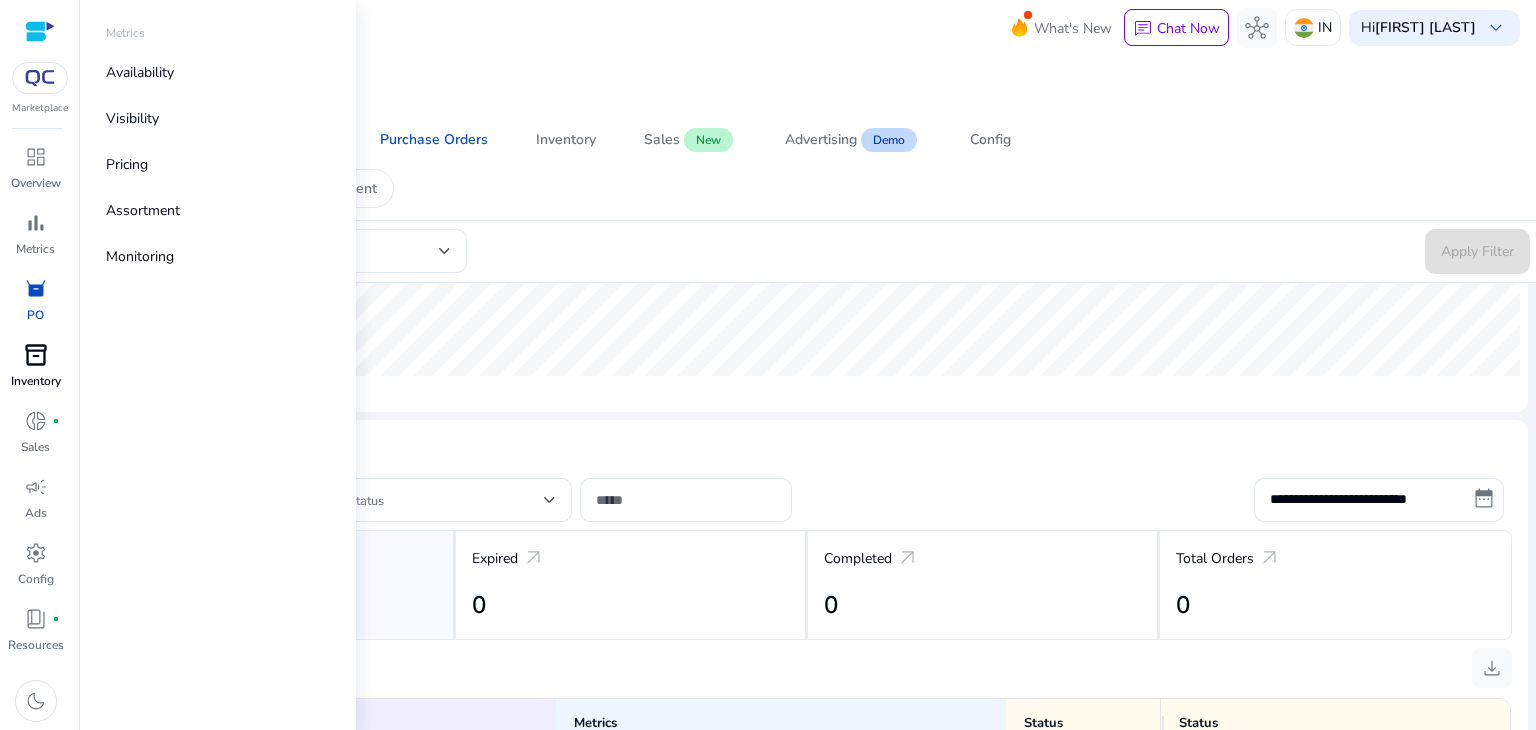 click on "inventory_2" at bounding box center [36, 355] 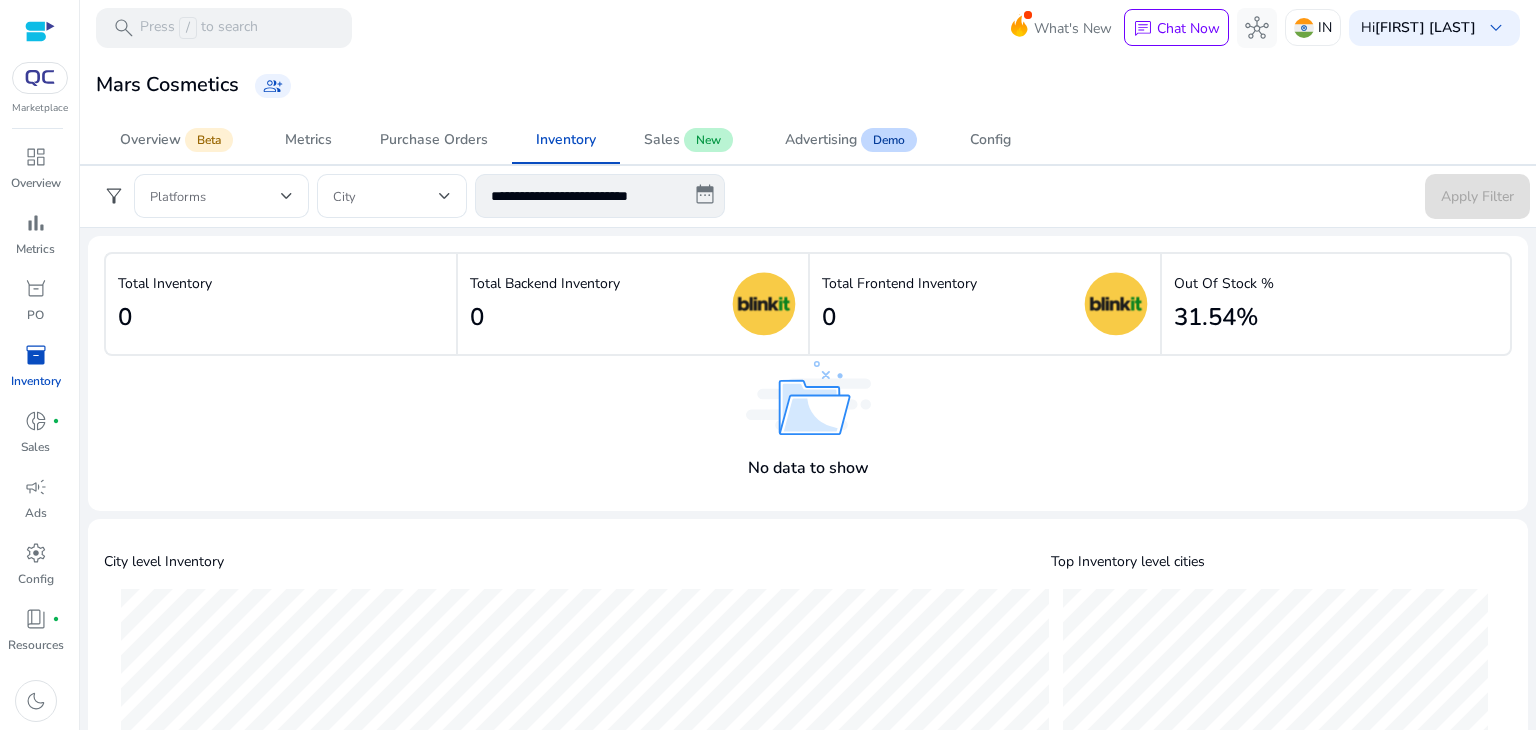 scroll, scrollTop: 0, scrollLeft: 0, axis: both 